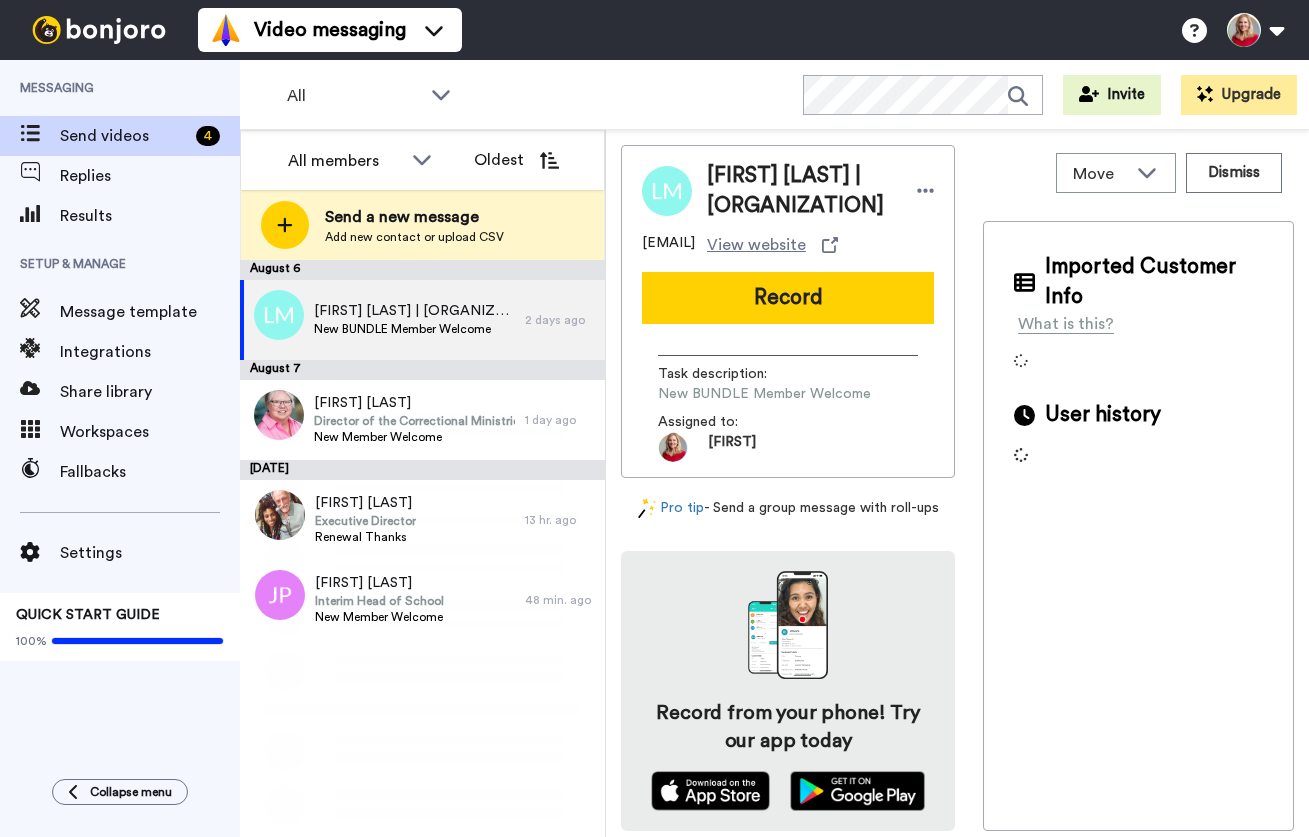 scroll, scrollTop: 0, scrollLeft: 0, axis: both 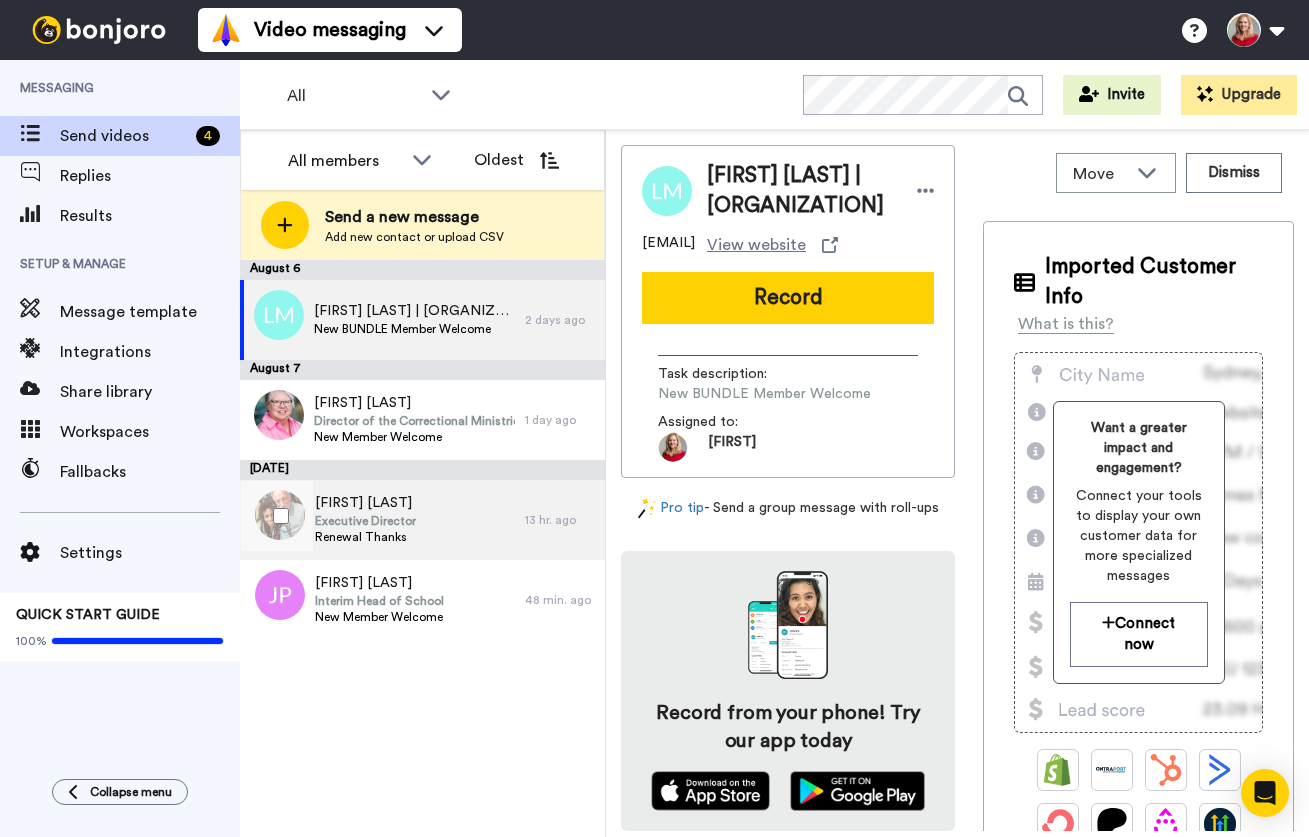 click on "[FIRST] [LAST]" at bounding box center (365, 503) 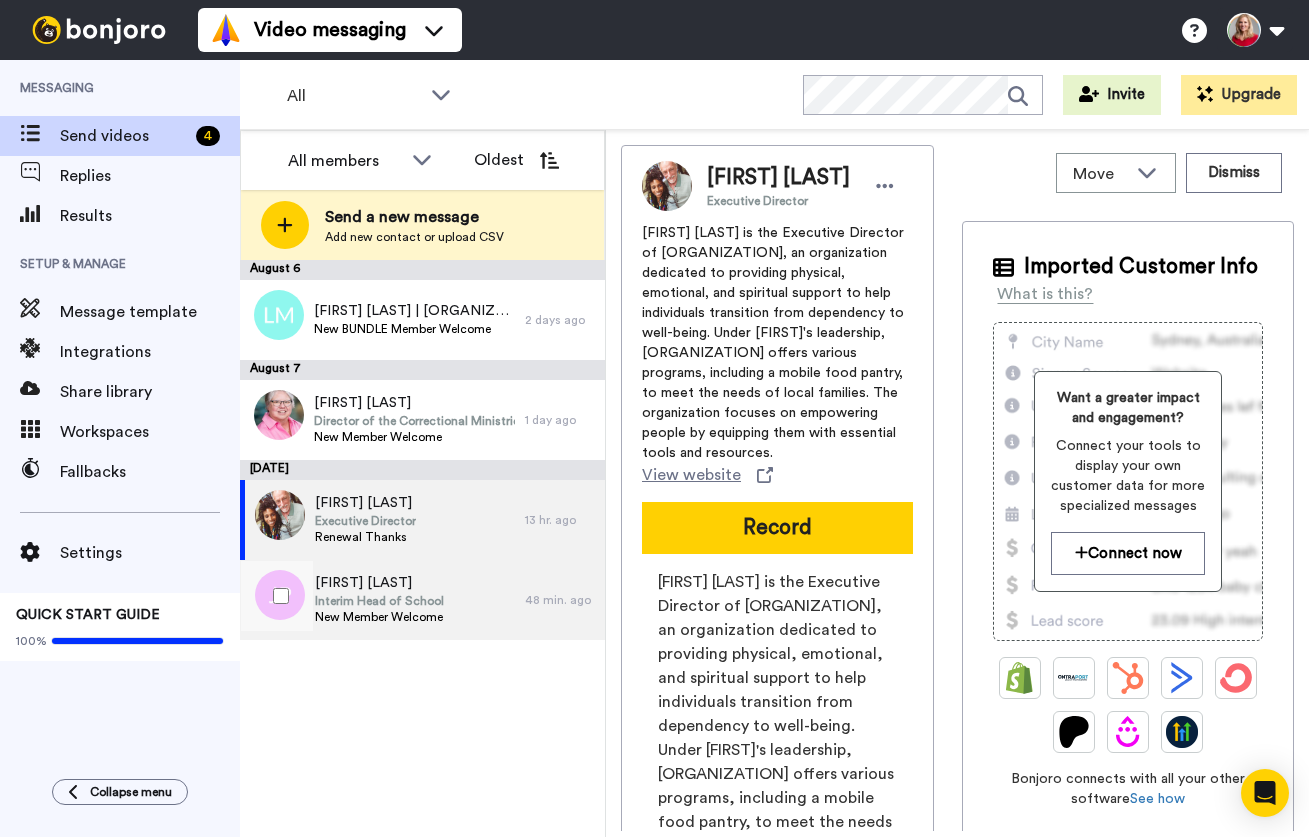 click on "[FIRST] [LAST]" at bounding box center [379, 583] 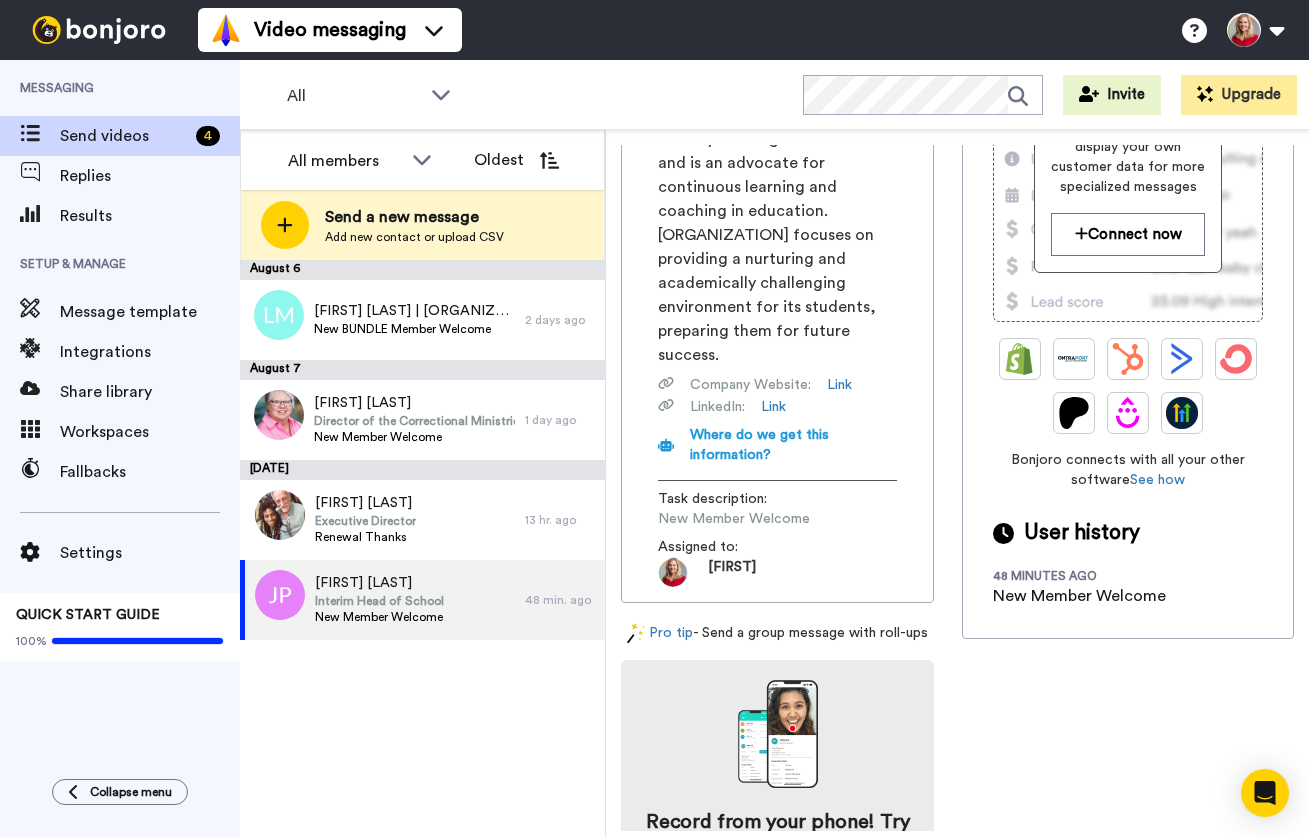 scroll, scrollTop: 38, scrollLeft: 0, axis: vertical 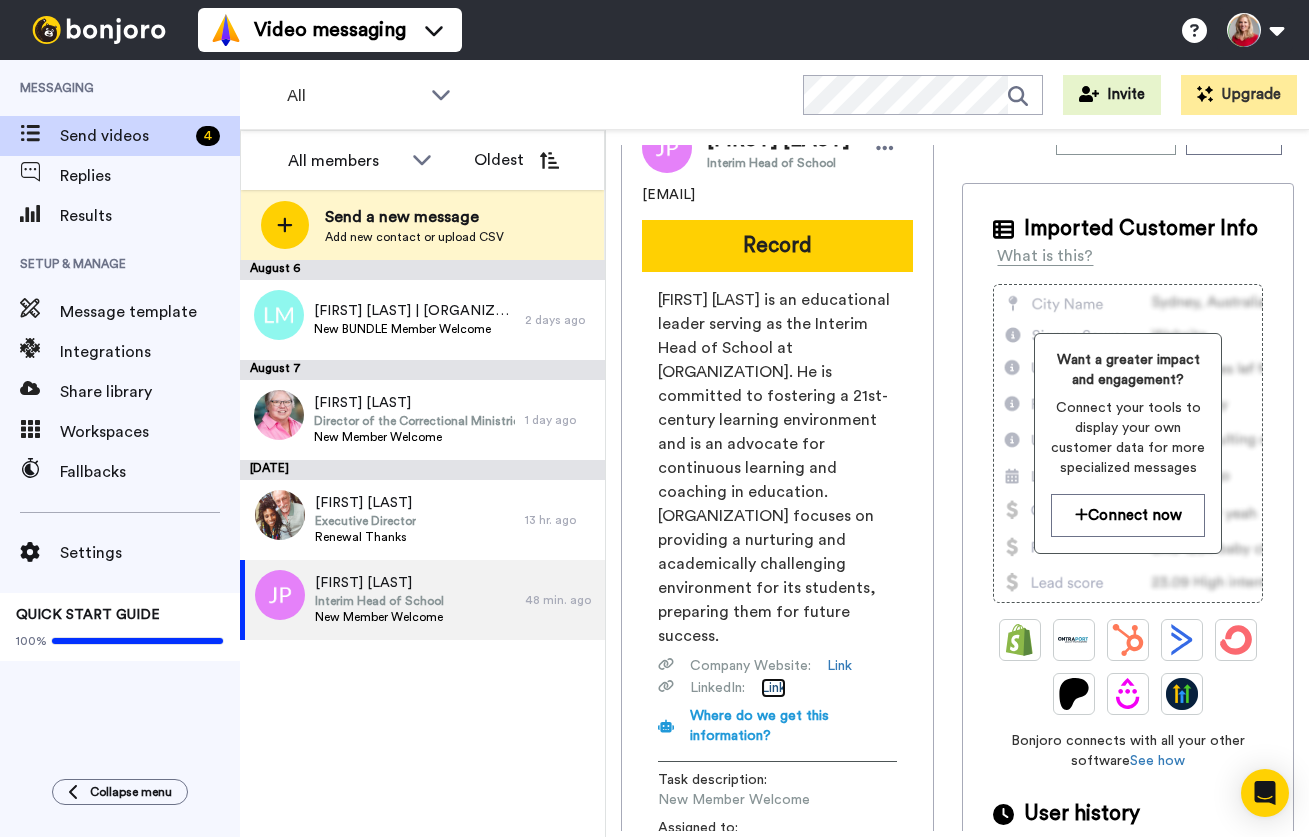 click on "Link" at bounding box center (773, 688) 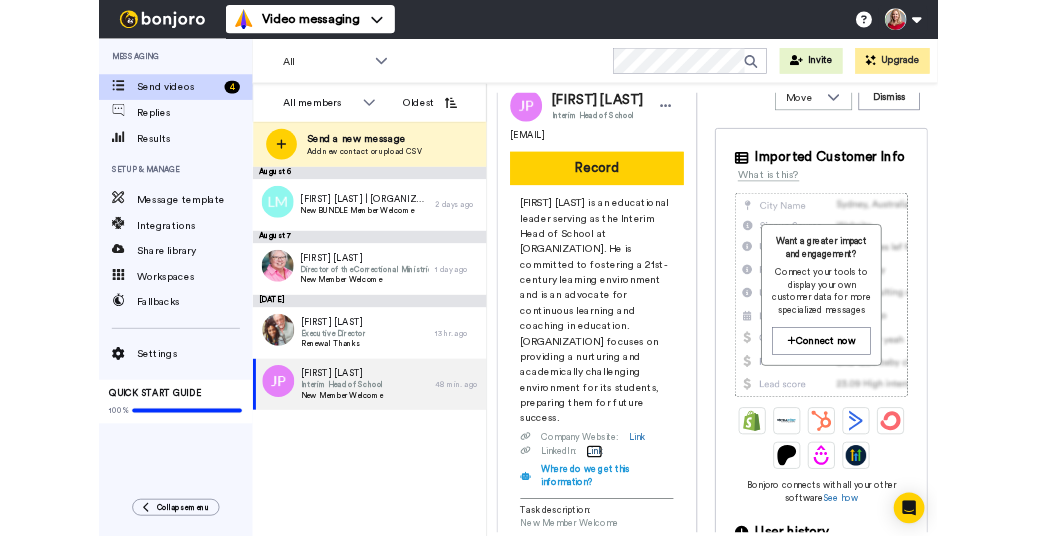 scroll, scrollTop: 0, scrollLeft: 0, axis: both 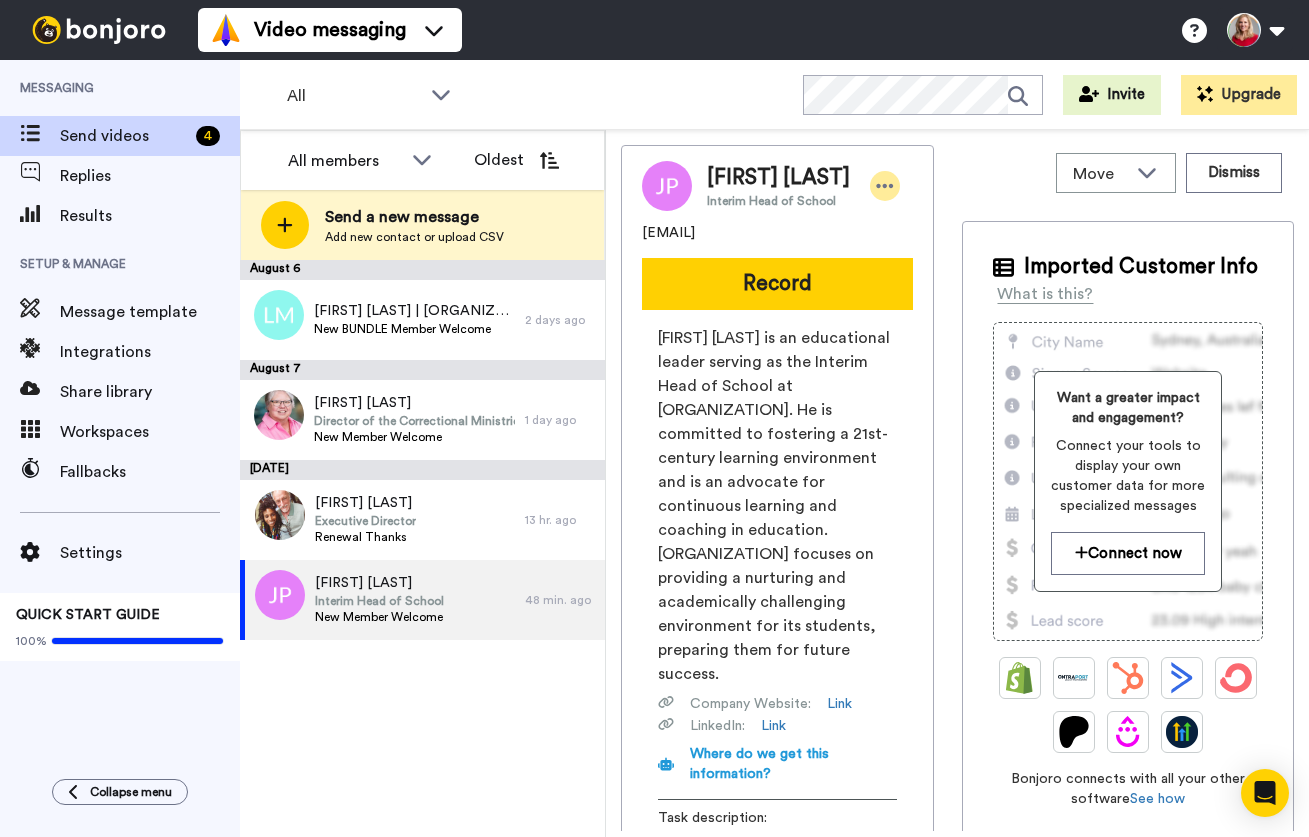 click 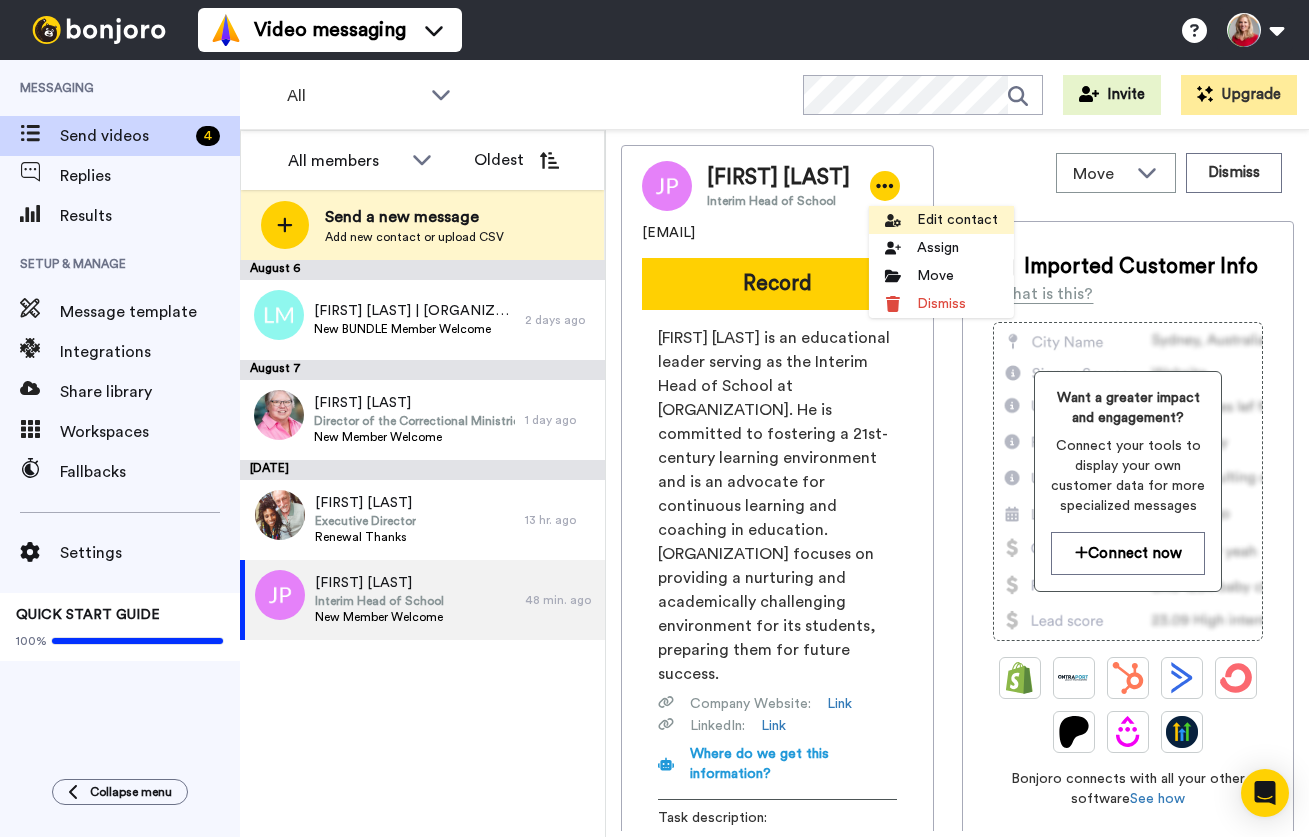 click on "Edit contact" at bounding box center (941, 220) 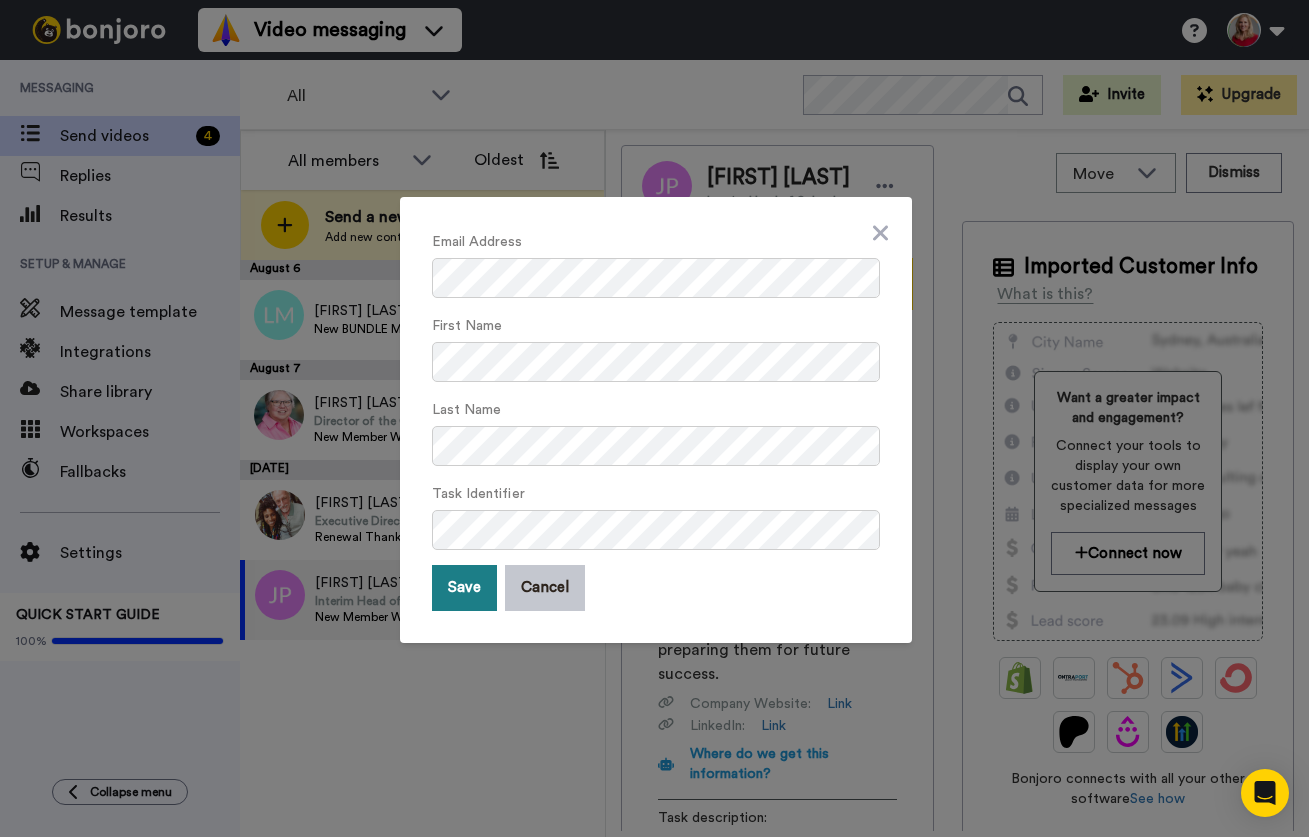 click on "Save" at bounding box center (464, 588) 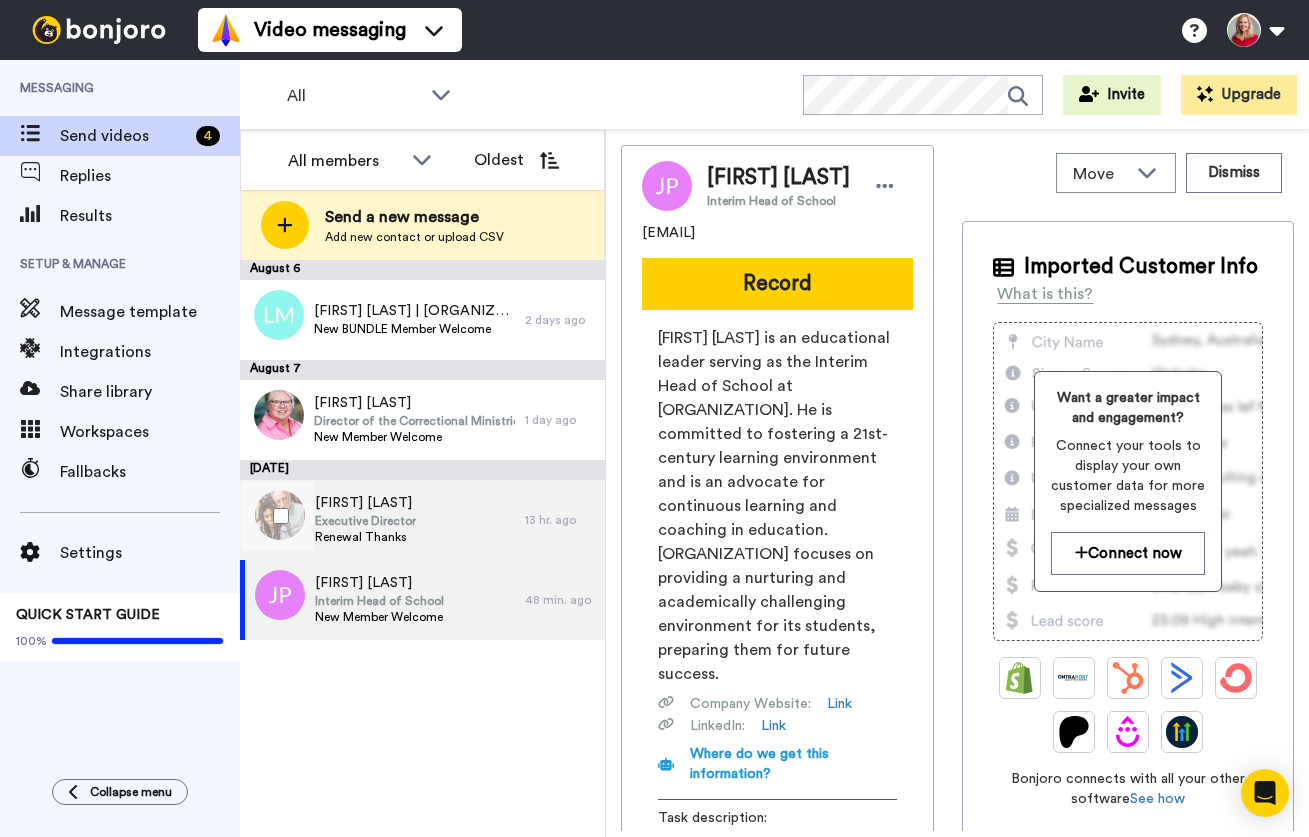 click on "[FIRST] [LAST]" at bounding box center (365, 503) 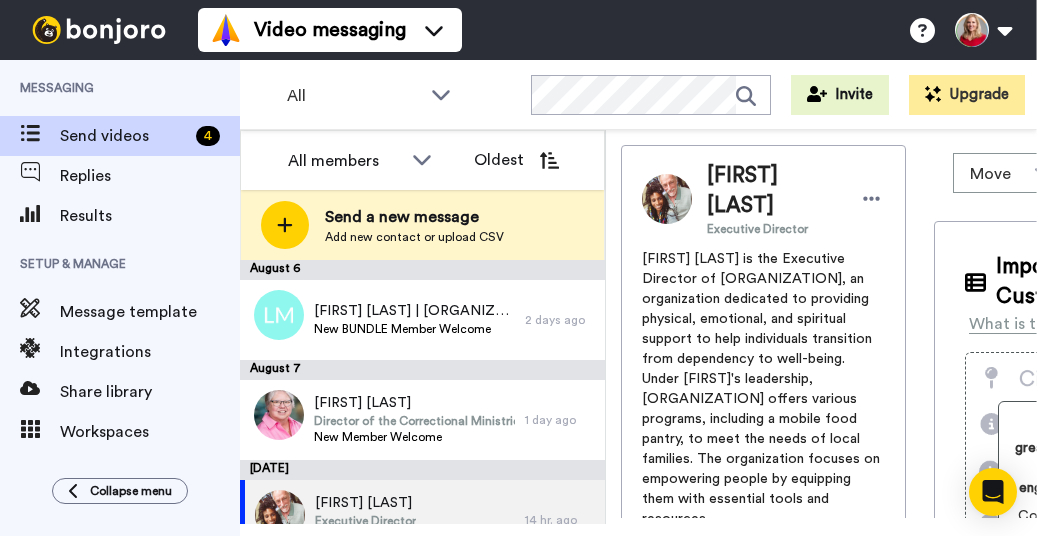 click at bounding box center (667, 199) 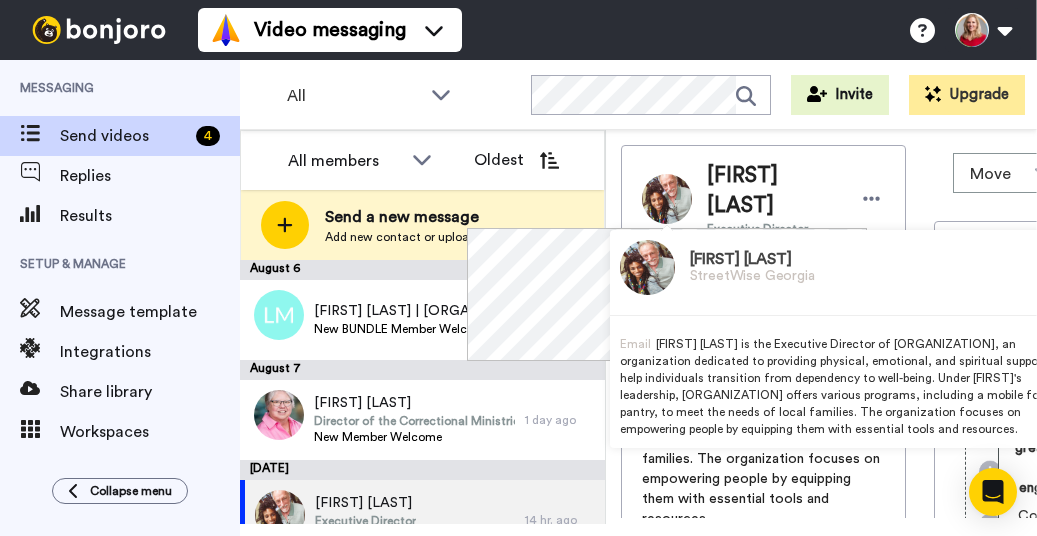 click at bounding box center [647, 267] 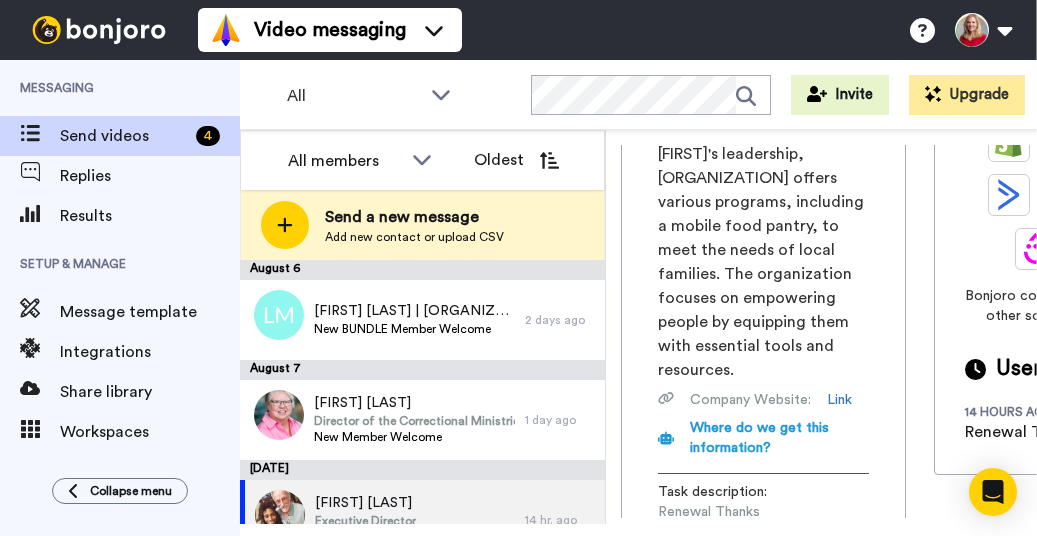 scroll, scrollTop: 0, scrollLeft: 0, axis: both 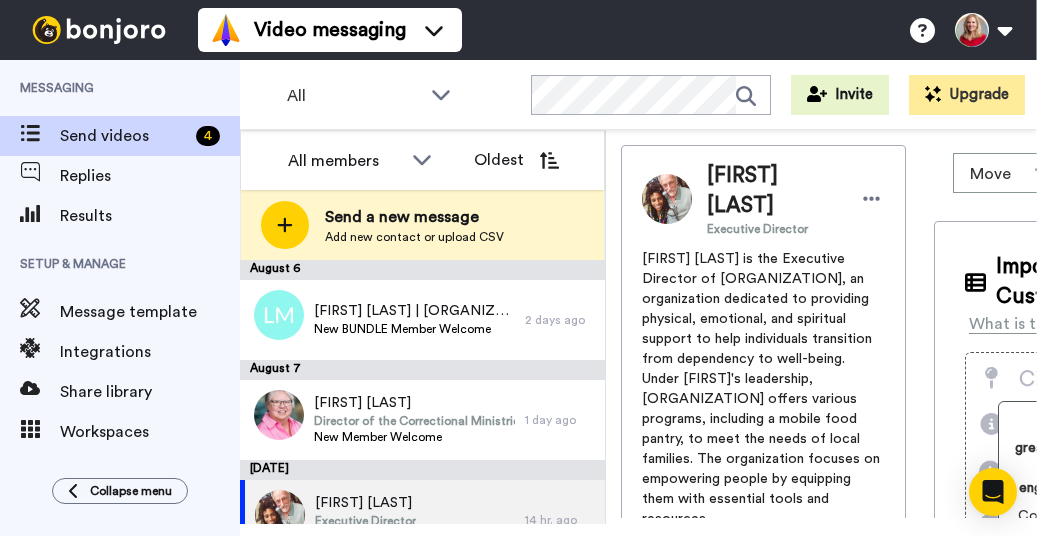 click on "Tracy Joseph is the Executive Director of StreetWise Georgia, an organization dedicated to providing physical, emotional, and spiritual support to help individuals transition from dependency to well-being. Under Tracy's leadership, StreetWise Georgia offers various programs, including a mobile food pantry, to meet the needs of local families. The organization focuses on empowering people by equipping them with essential tools and resources." at bounding box center [763, 864] 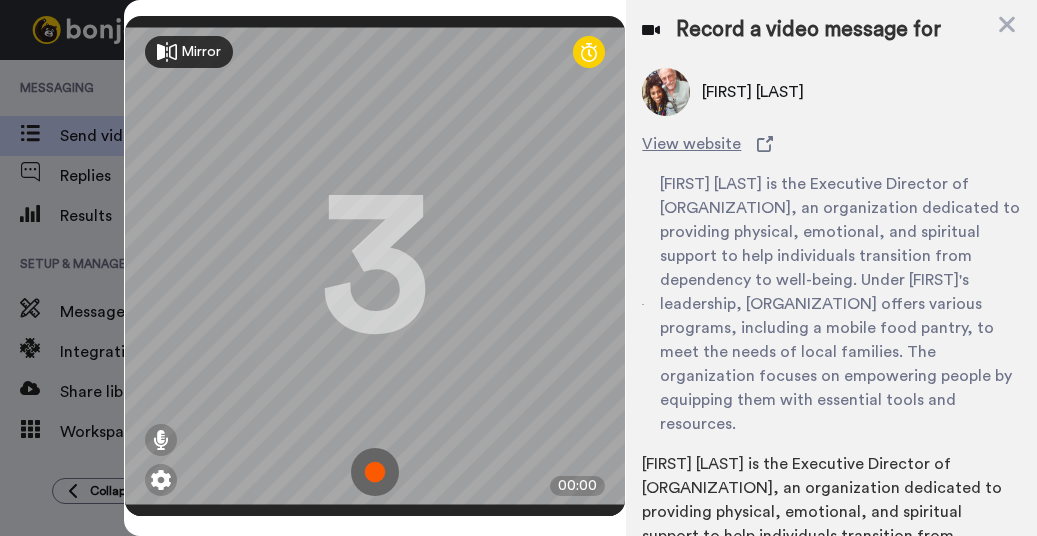 click at bounding box center [375, 472] 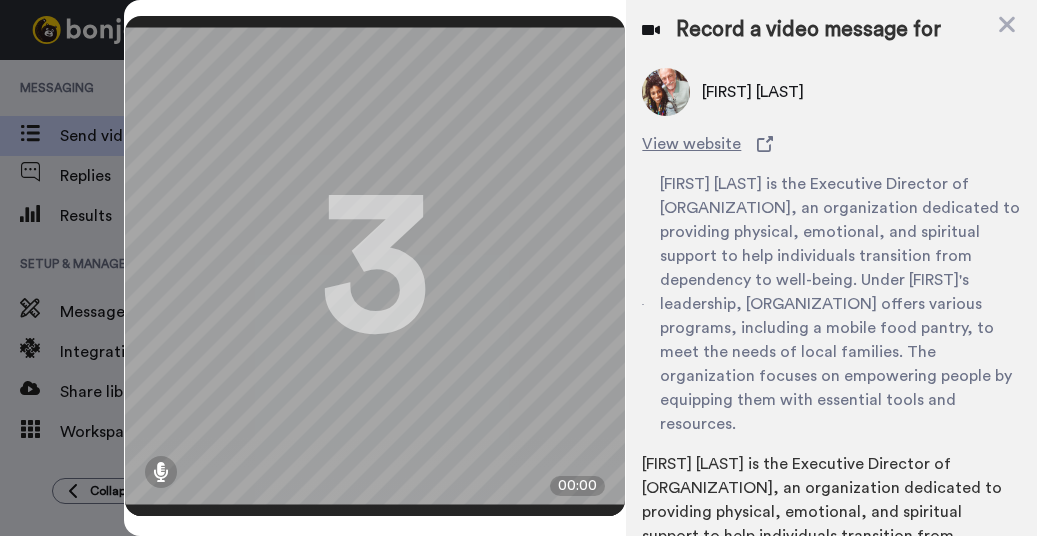 click on "Mirror Redo 3  00:00" at bounding box center (375, 266) 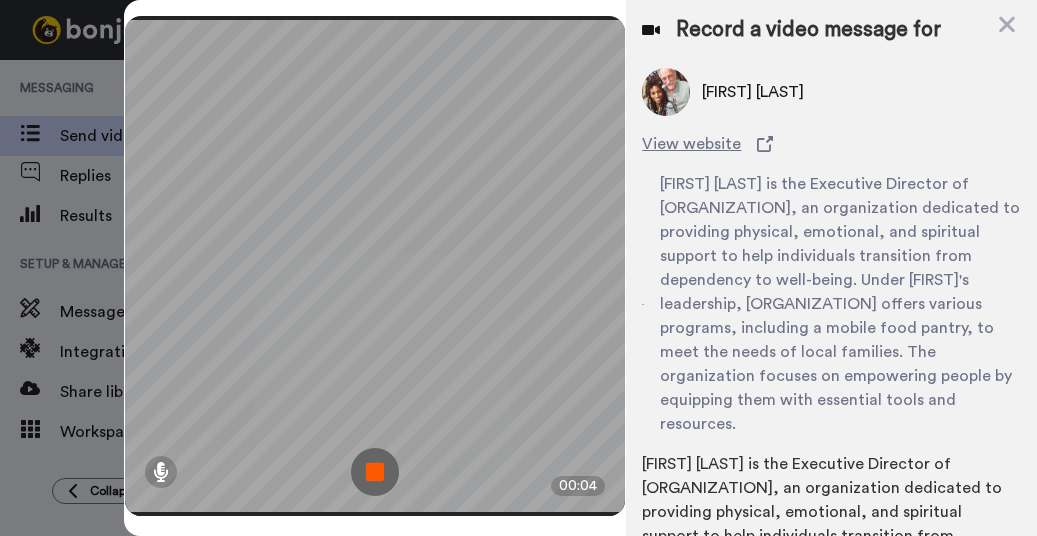 click at bounding box center [375, 472] 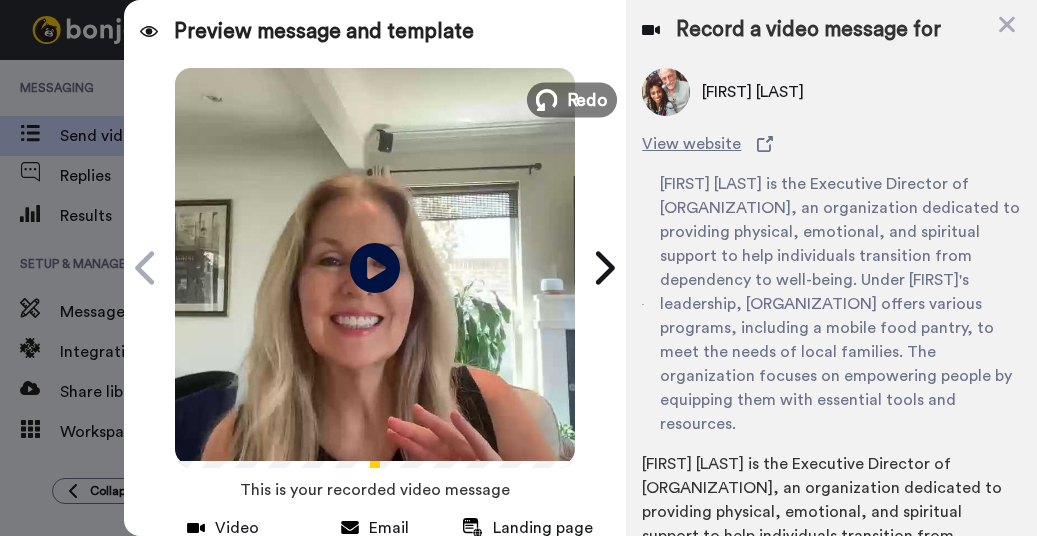 click on "Redo" at bounding box center [588, 99] 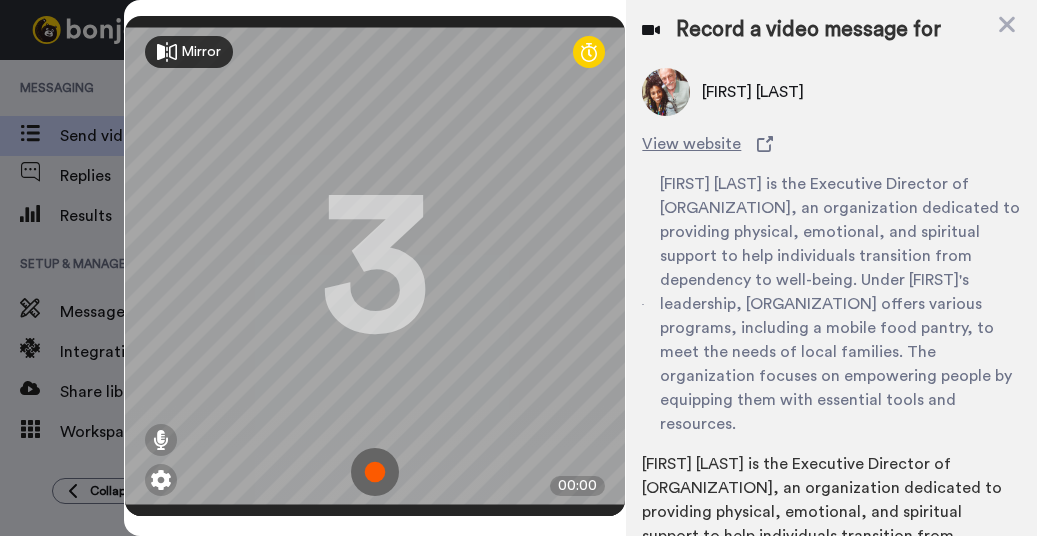 click at bounding box center [375, 472] 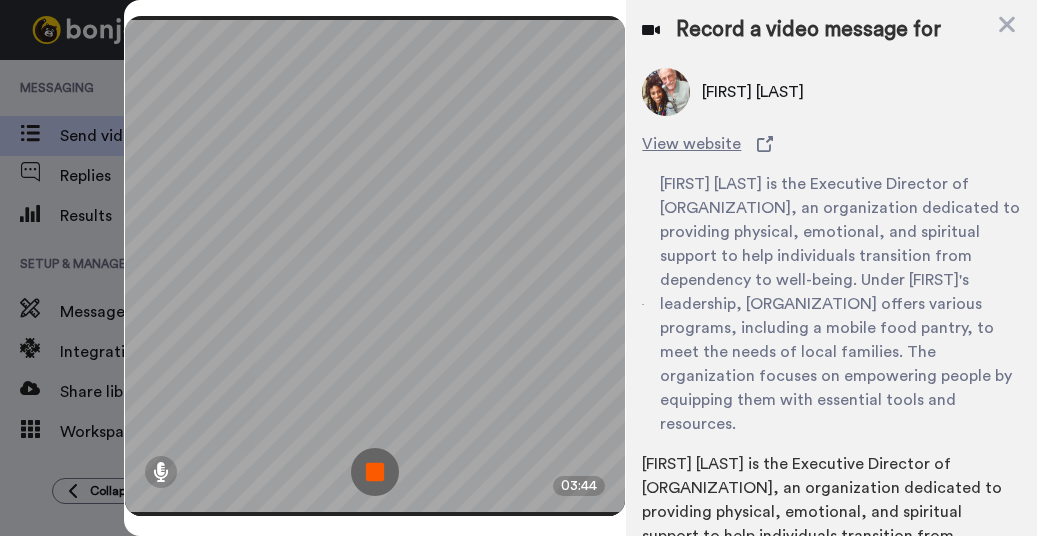 click at bounding box center (375, 472) 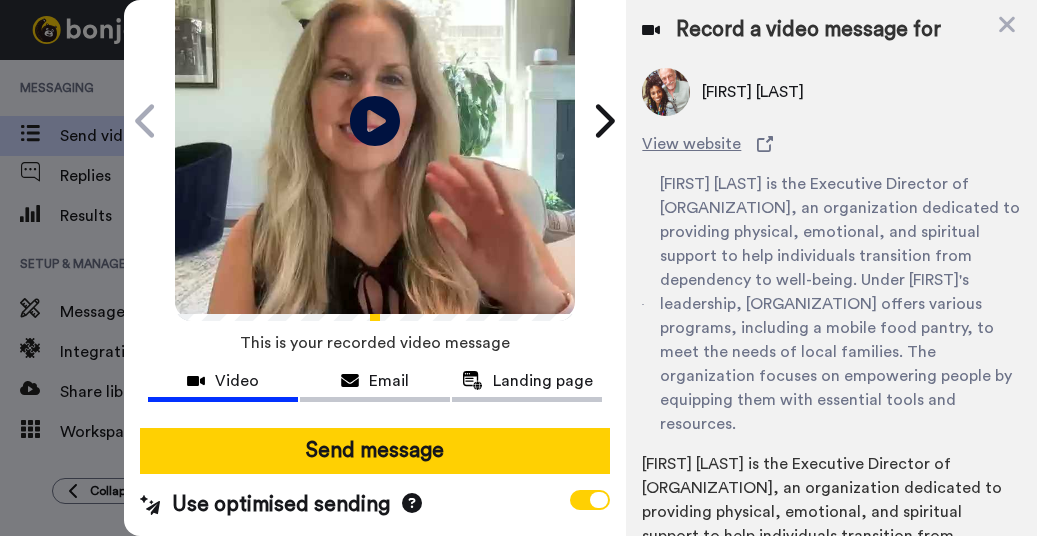 scroll, scrollTop: 173, scrollLeft: 0, axis: vertical 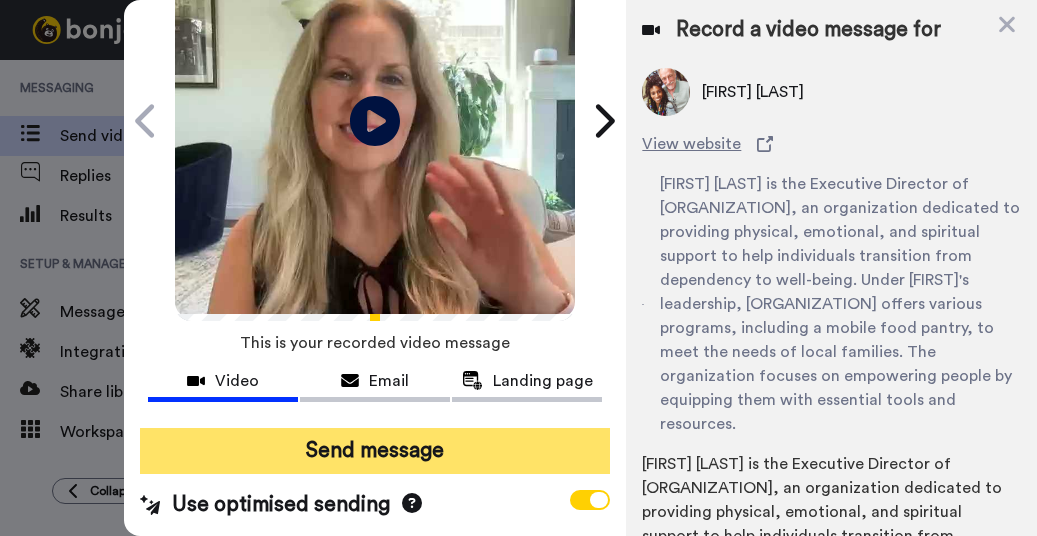 click on "Send message" at bounding box center [375, 451] 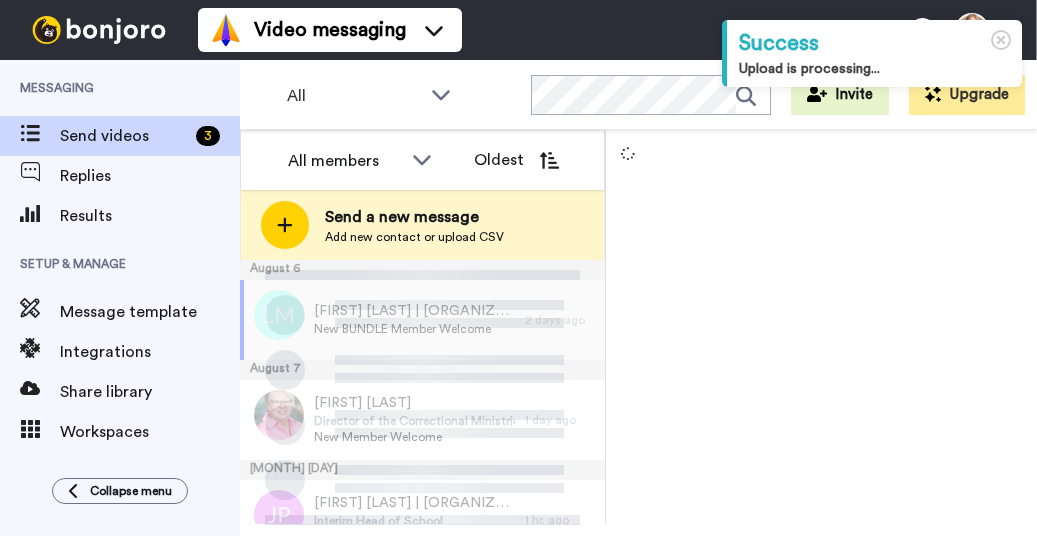 scroll, scrollTop: 0, scrollLeft: 0, axis: both 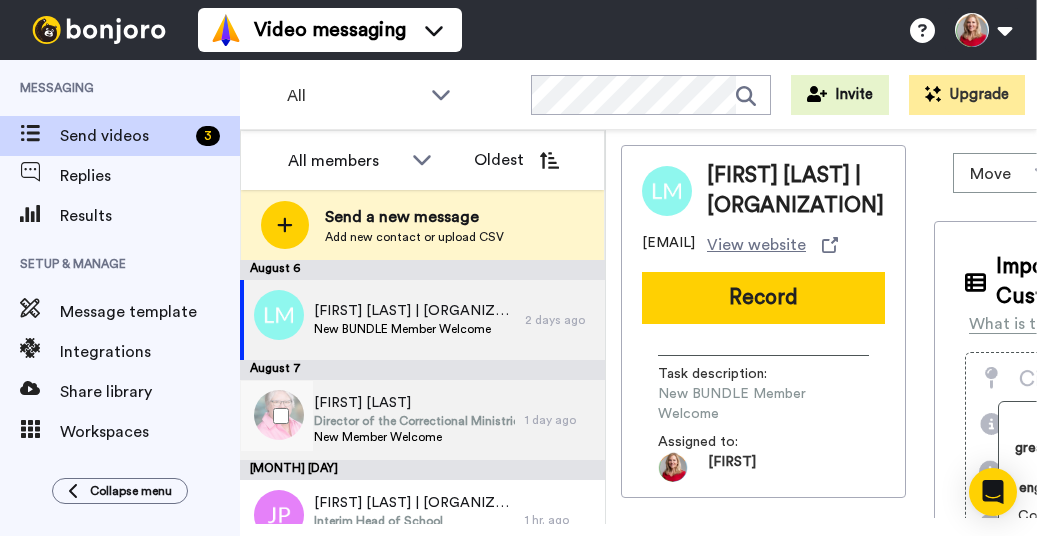 click on "Director of the Correctional Ministries Institute" at bounding box center [414, 421] 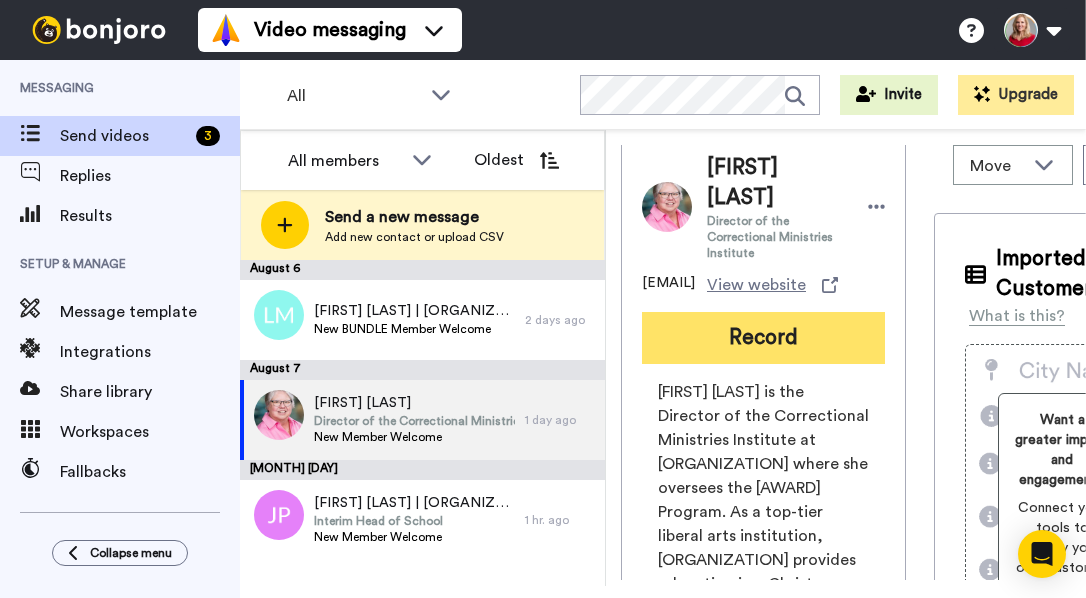 scroll, scrollTop: 0, scrollLeft: 0, axis: both 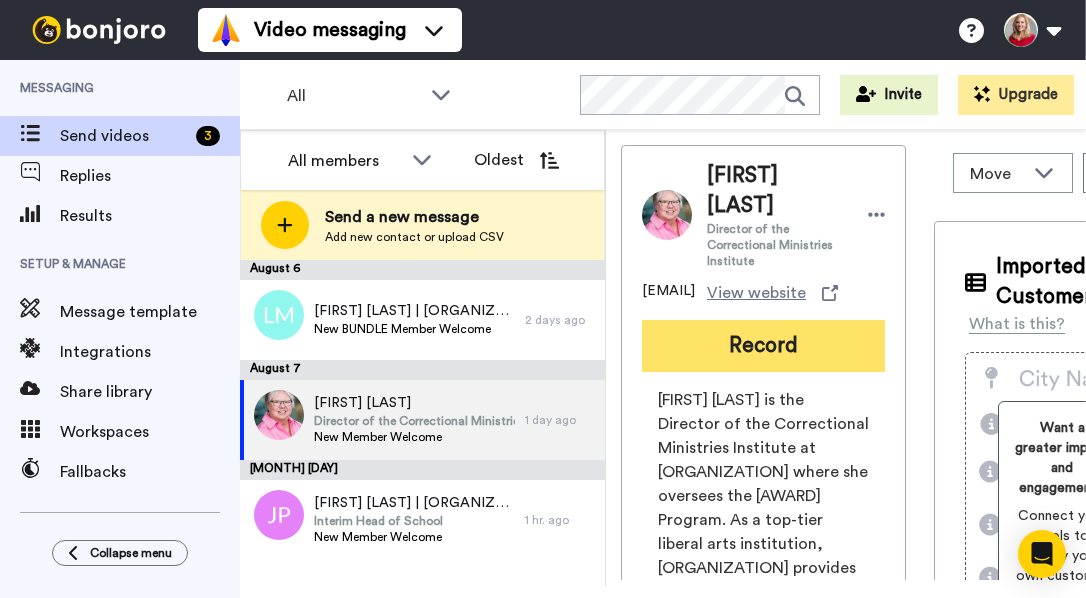 click on "Record" at bounding box center [763, 346] 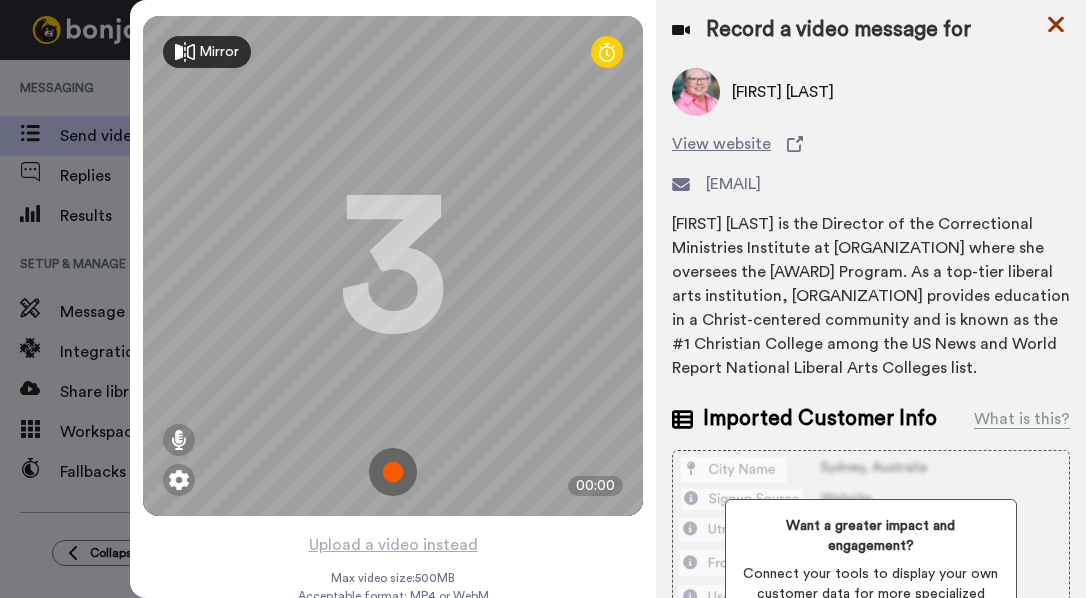 click 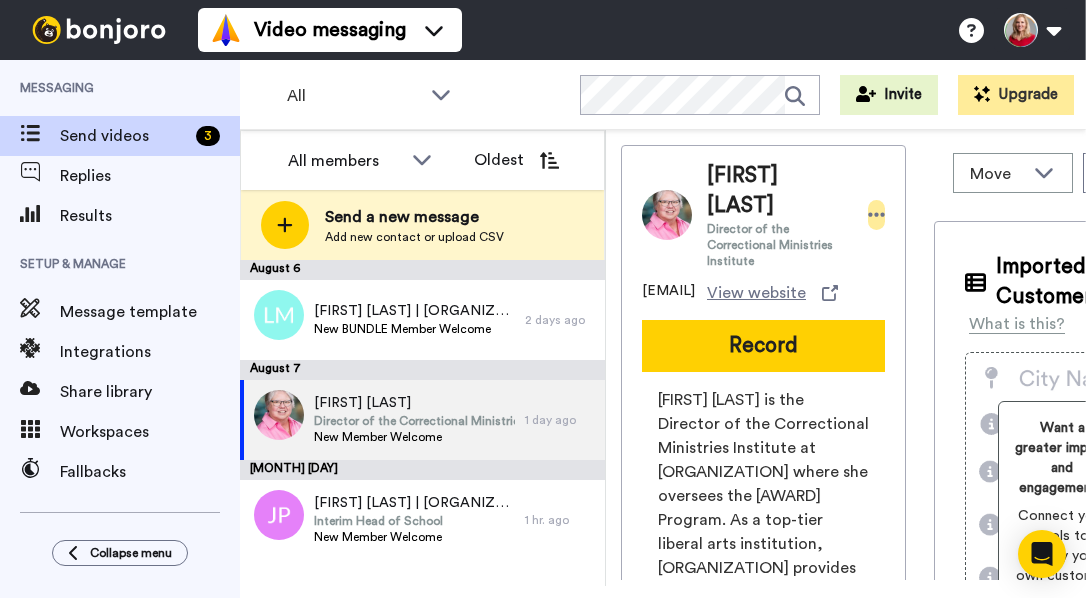 click 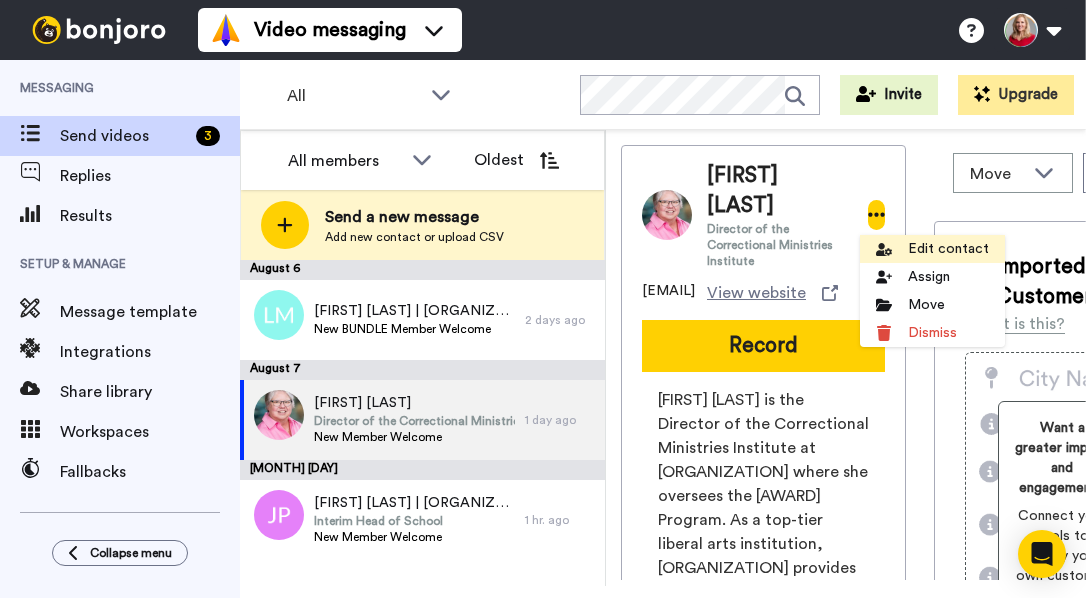 click on "Edit contact" at bounding box center (932, 249) 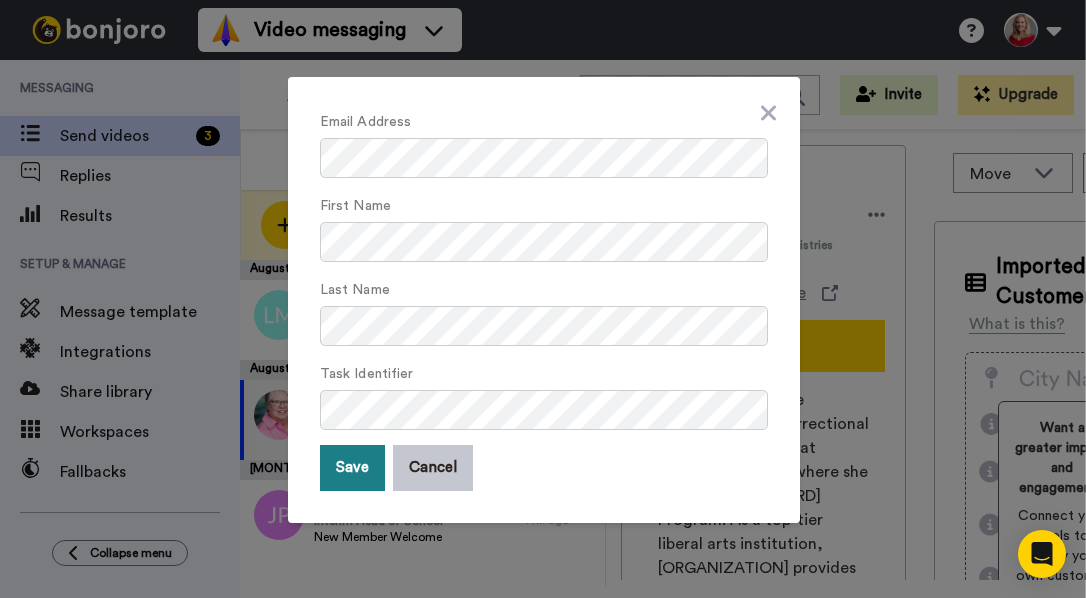 click on "Save" at bounding box center [352, 468] 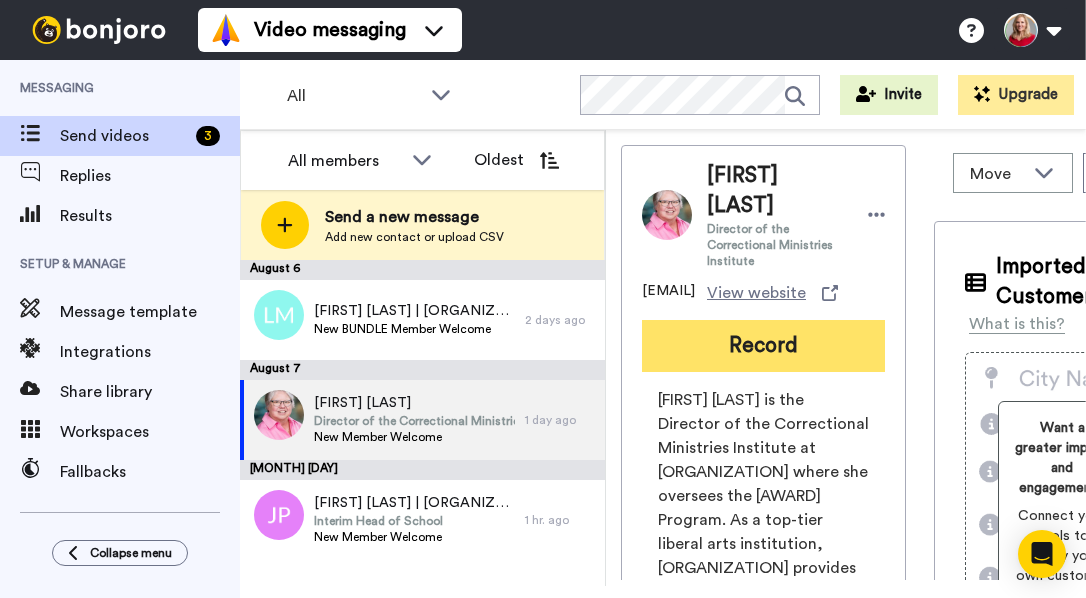click on "Record" at bounding box center [763, 346] 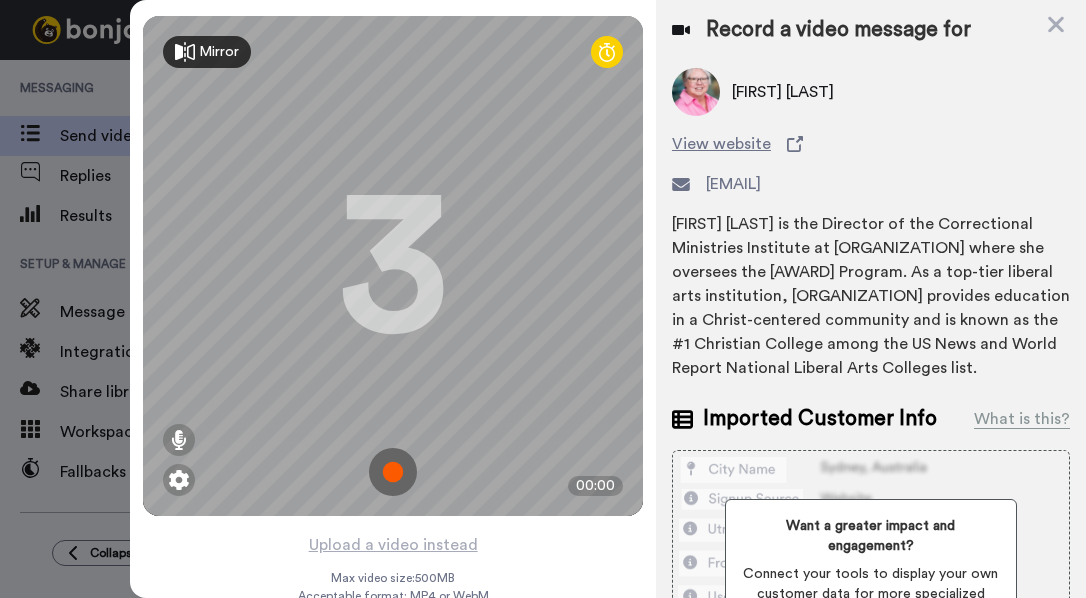 click at bounding box center [393, 472] 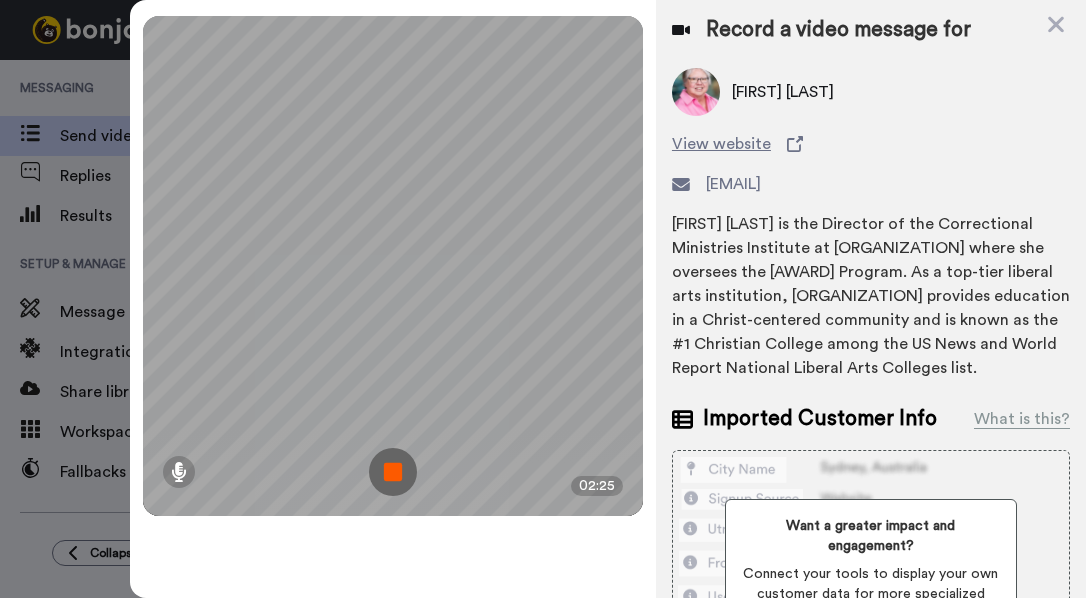 click at bounding box center [393, 472] 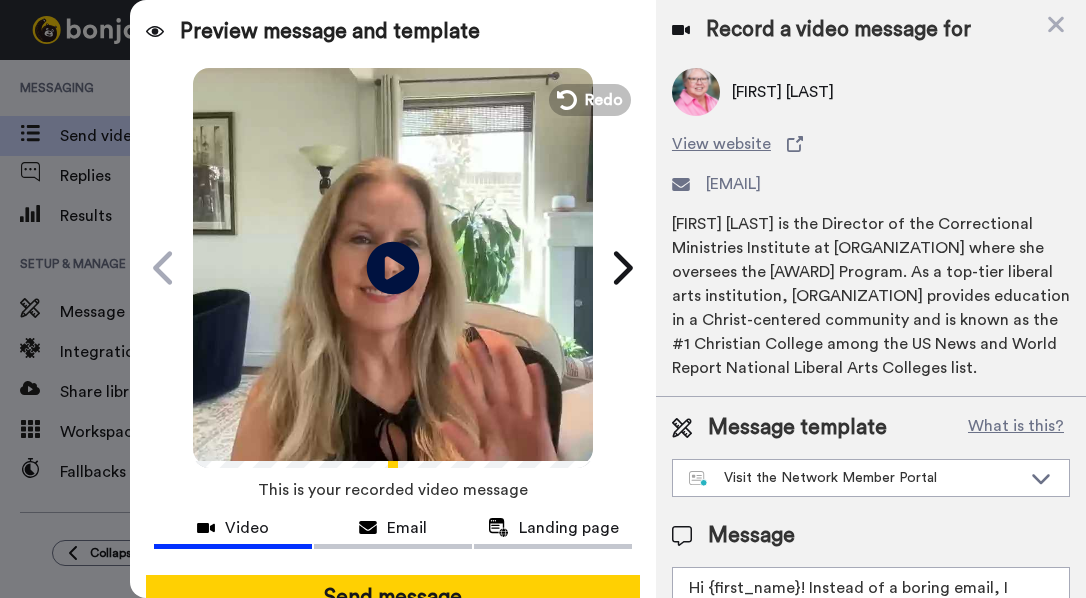 click 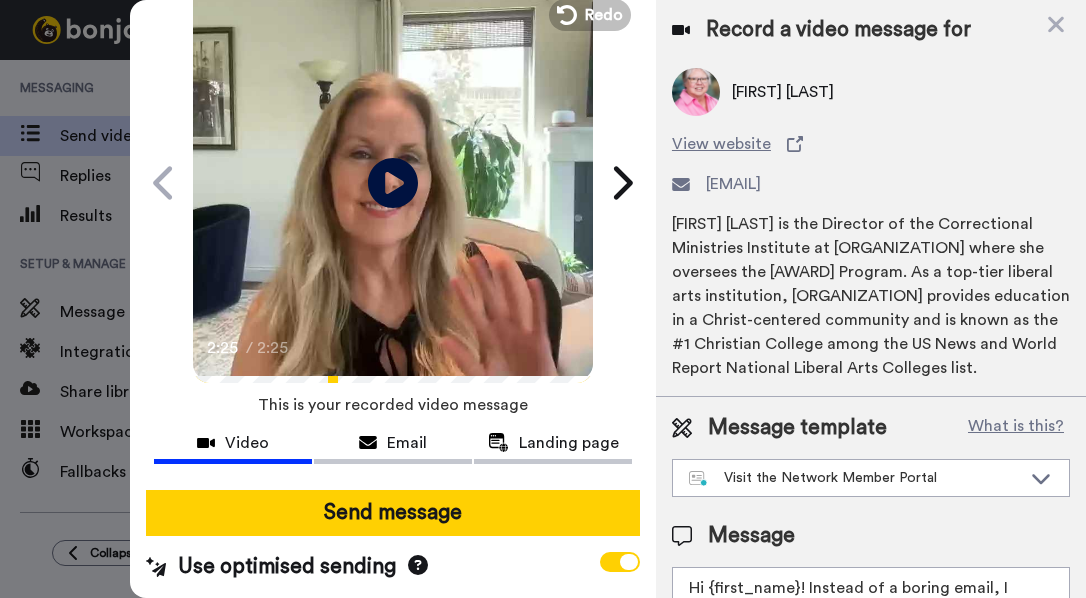 scroll, scrollTop: 96, scrollLeft: 0, axis: vertical 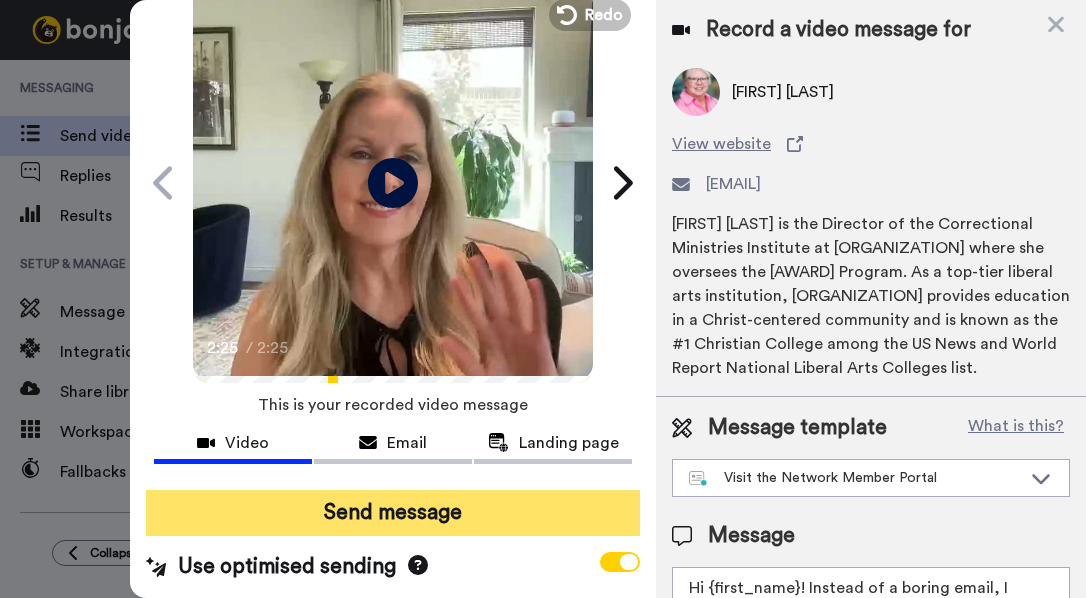 click on "Send message" at bounding box center [393, 513] 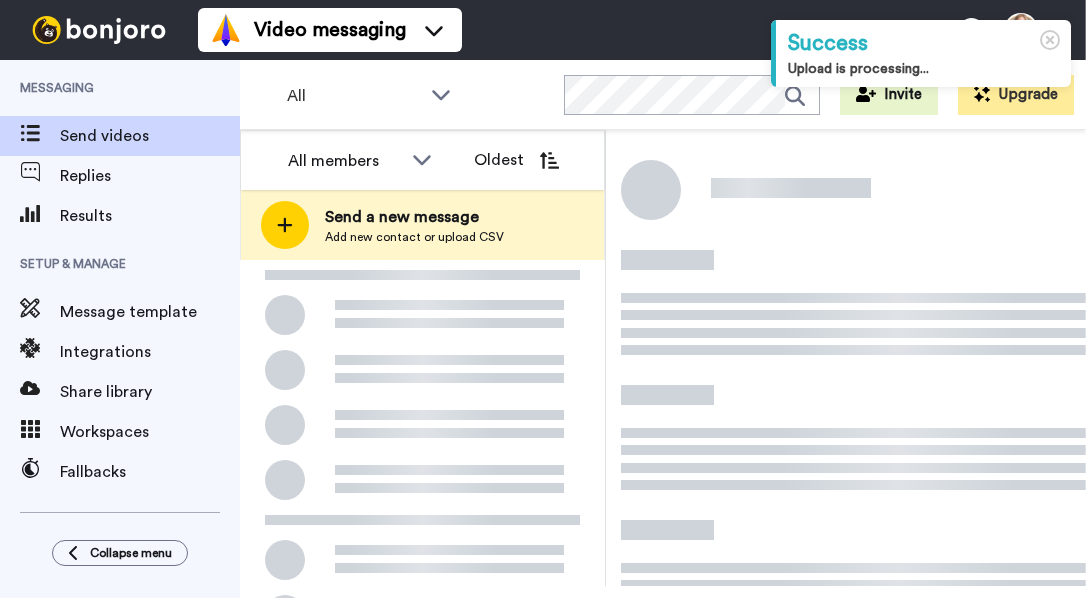 scroll, scrollTop: 0, scrollLeft: 0, axis: both 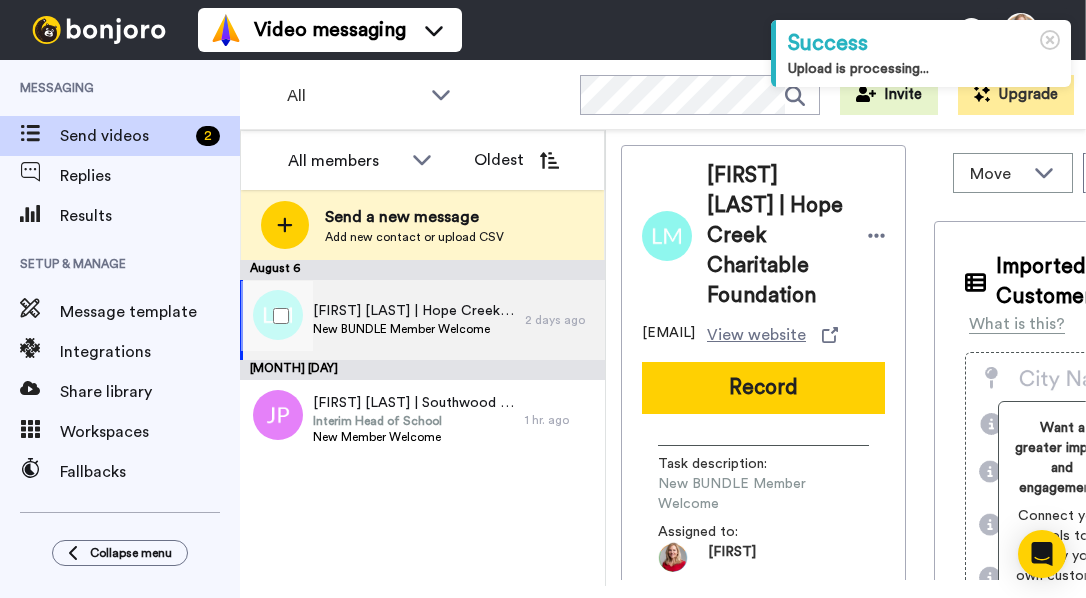 click on "New BUNDLE Member Welcome" at bounding box center (414, 329) 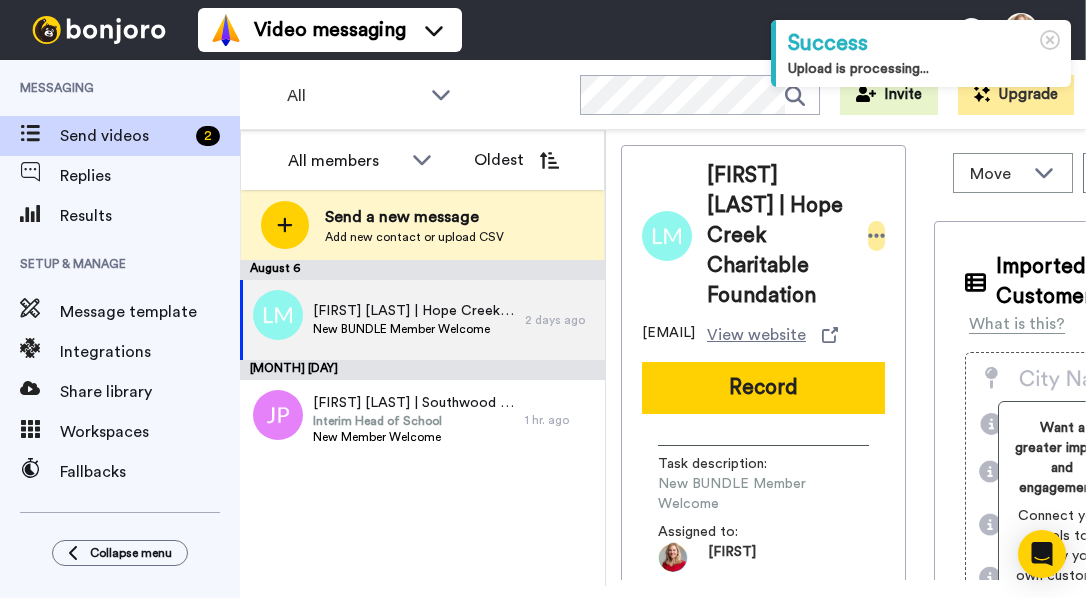 click 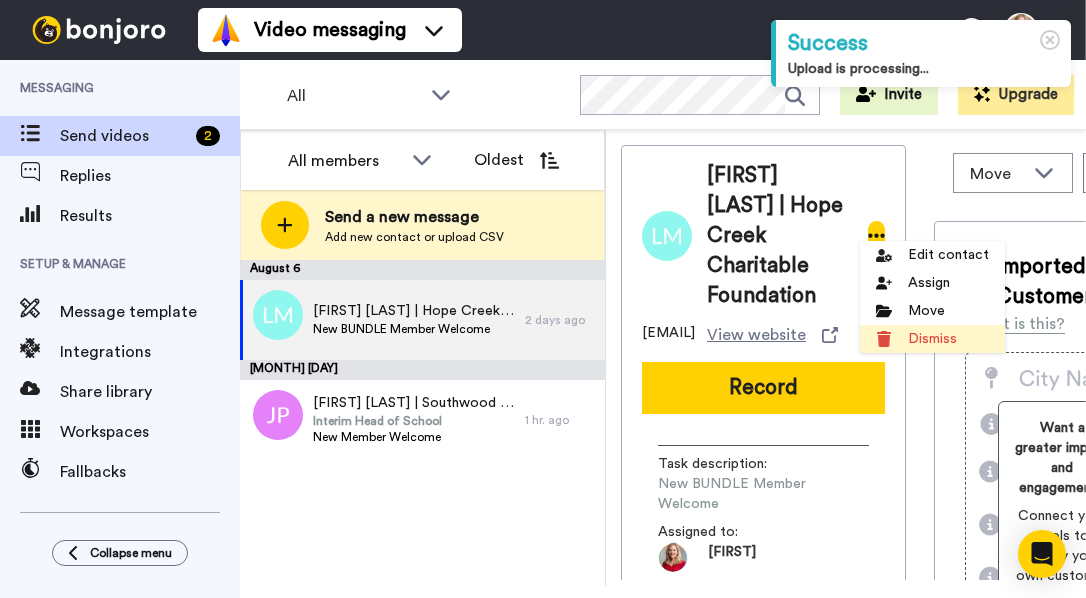 click on "Dismiss" at bounding box center (932, 339) 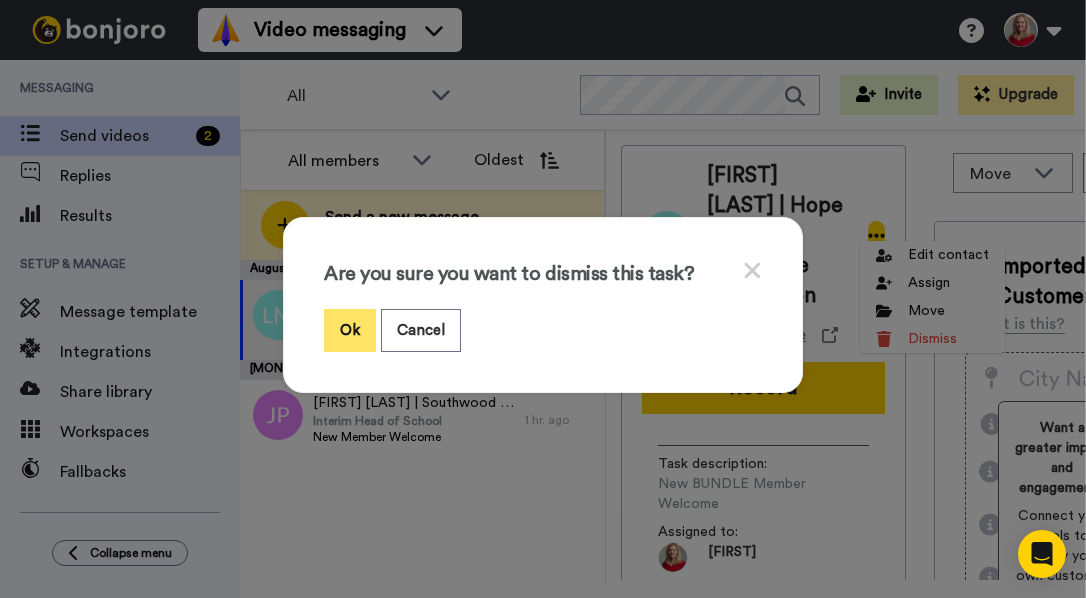 click on "Ok" at bounding box center [350, 330] 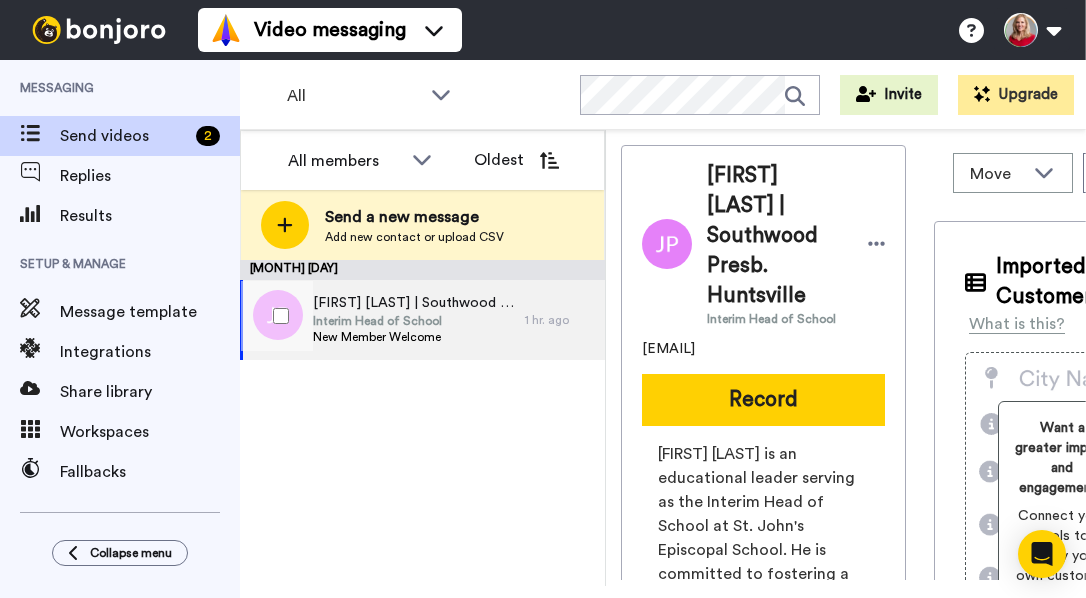 click on "Interim Head of School" at bounding box center [414, 321] 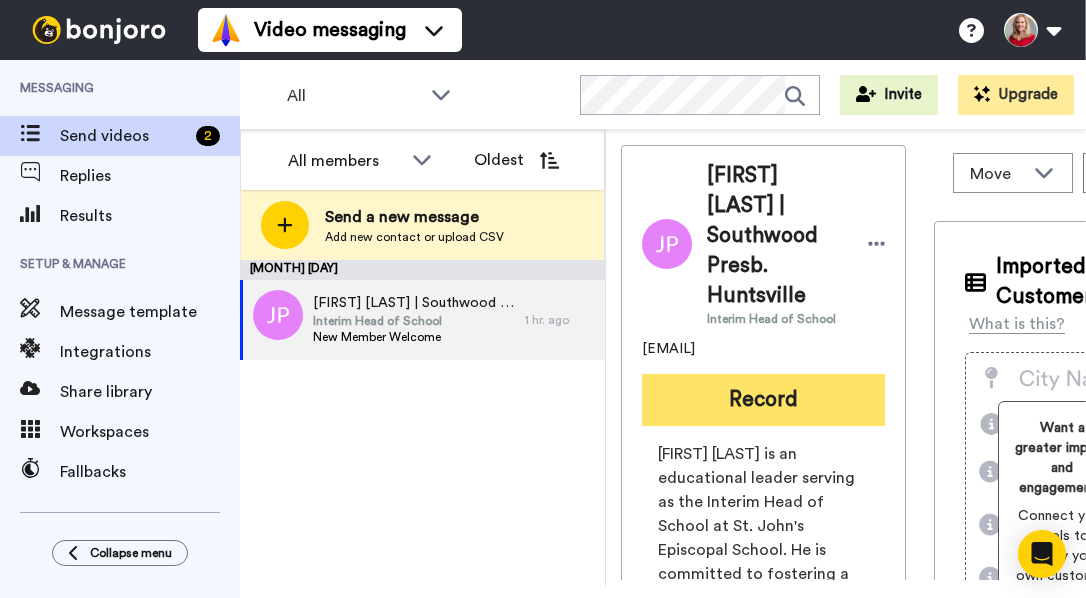 click on "Record" at bounding box center [763, 400] 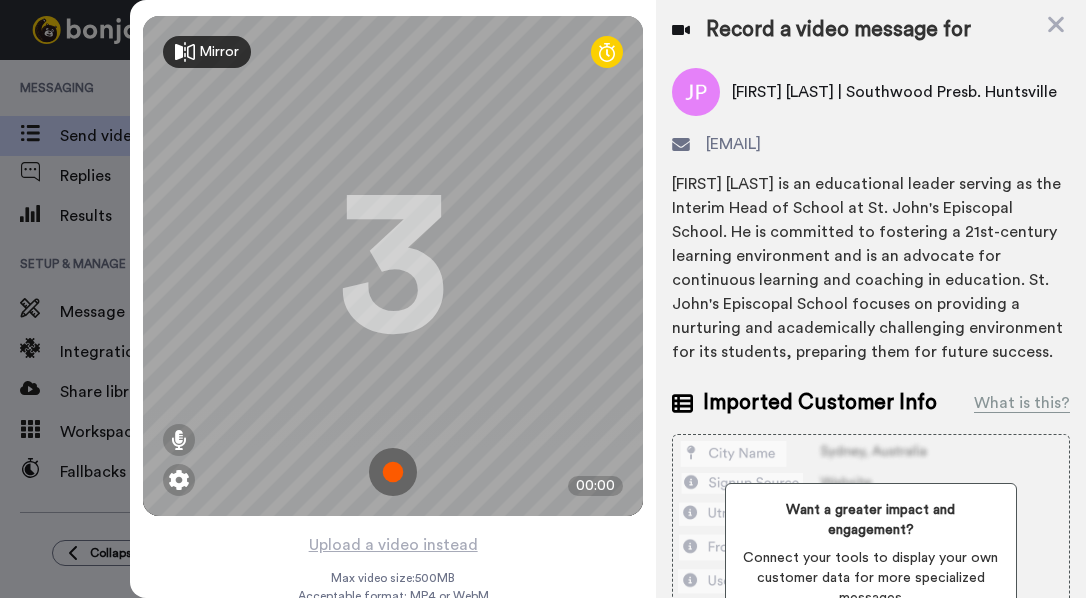 click at bounding box center [393, 472] 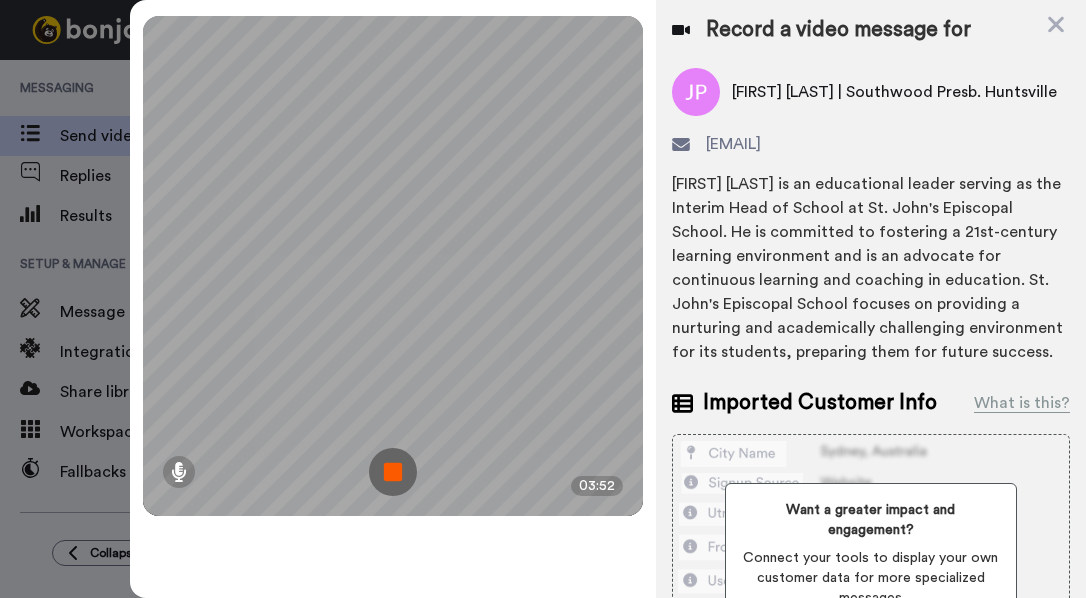 click at bounding box center (393, 472) 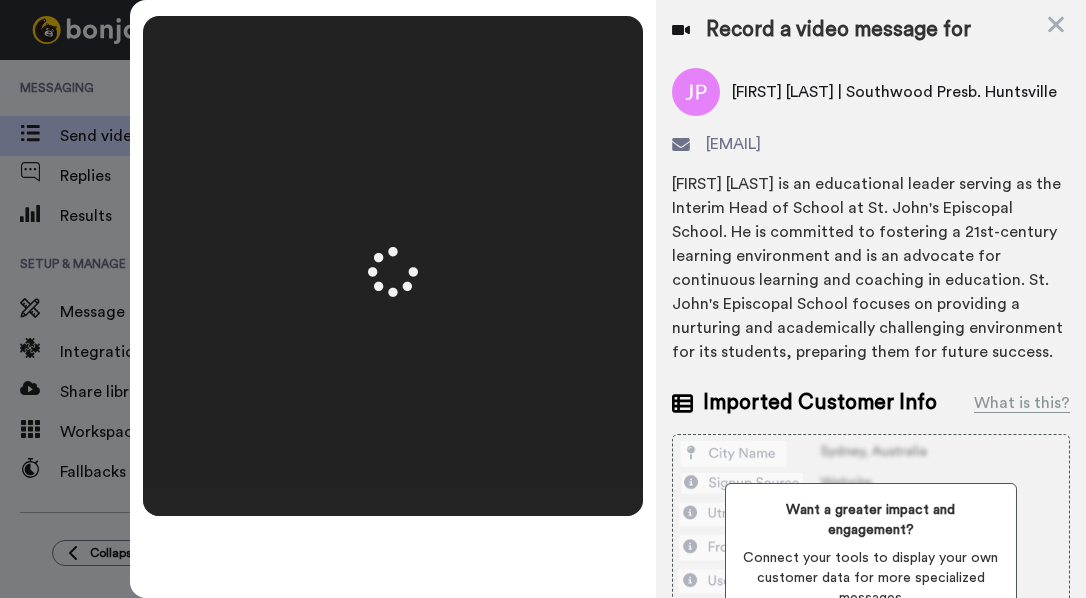 click at bounding box center (393, 266) 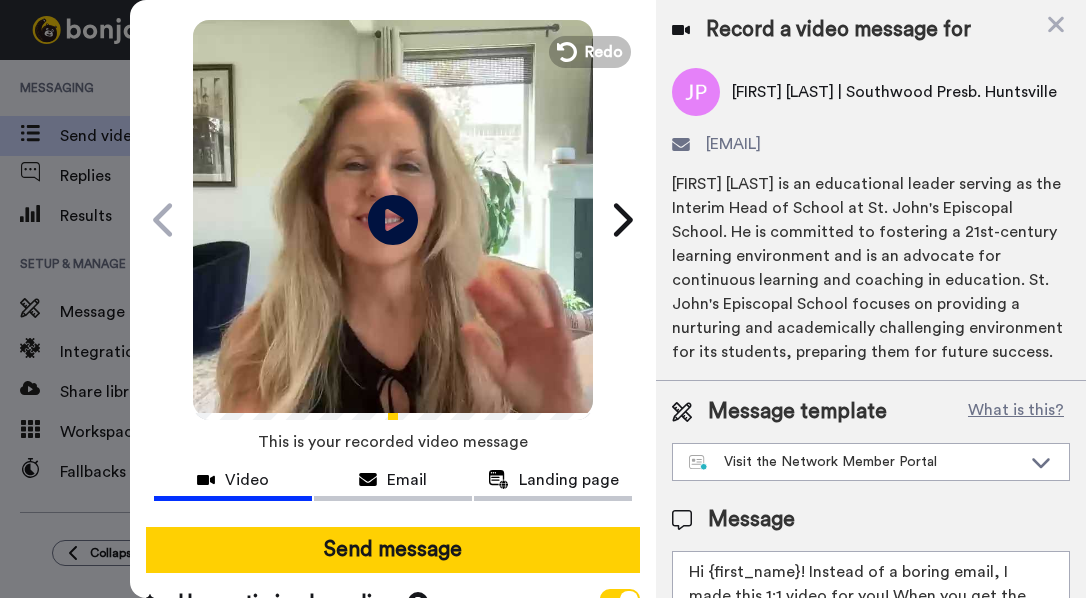 scroll, scrollTop: 96, scrollLeft: 0, axis: vertical 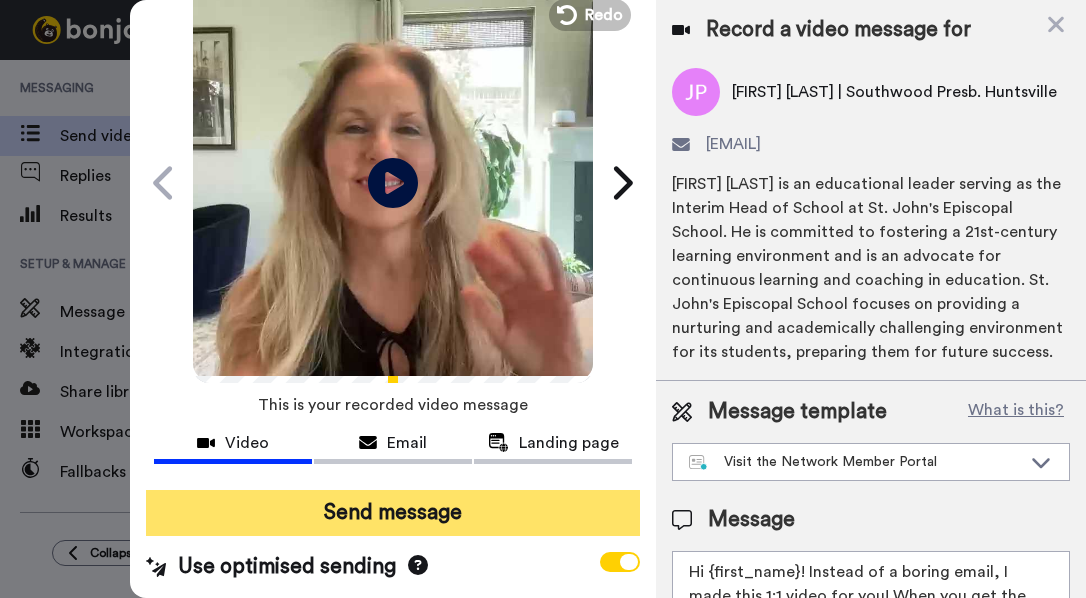 click on "Send message" at bounding box center (393, 513) 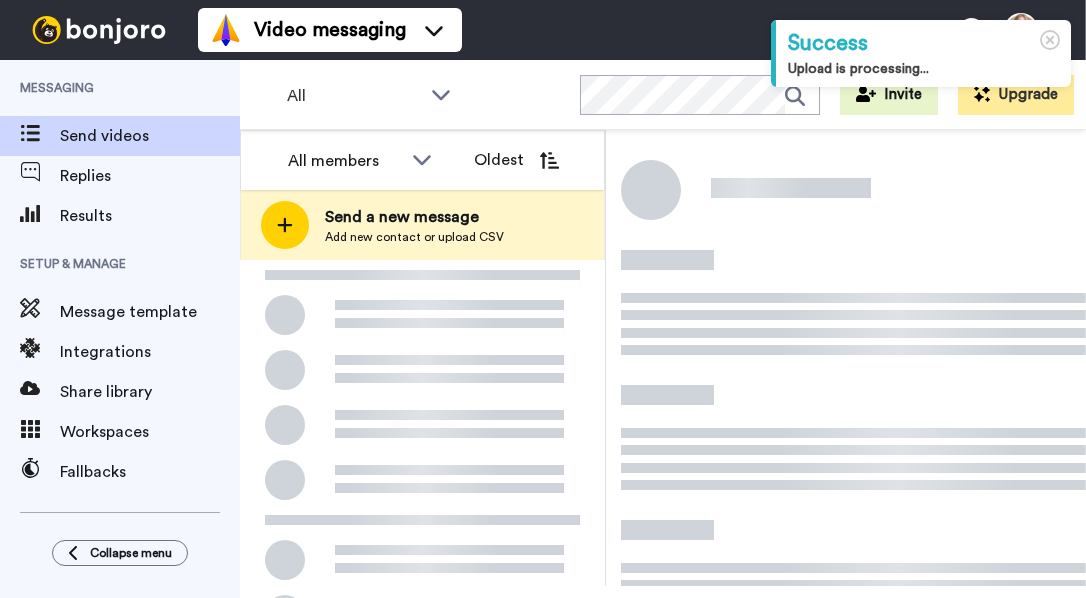scroll, scrollTop: 0, scrollLeft: 0, axis: both 